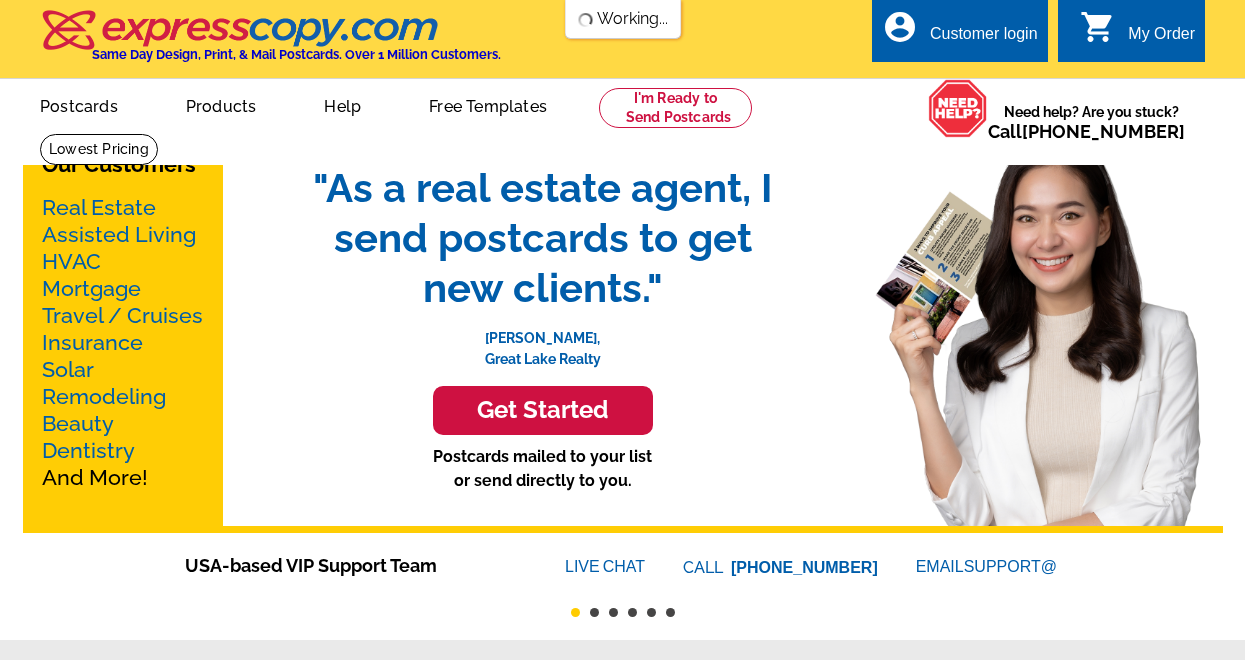 scroll, scrollTop: 0, scrollLeft: 0, axis: both 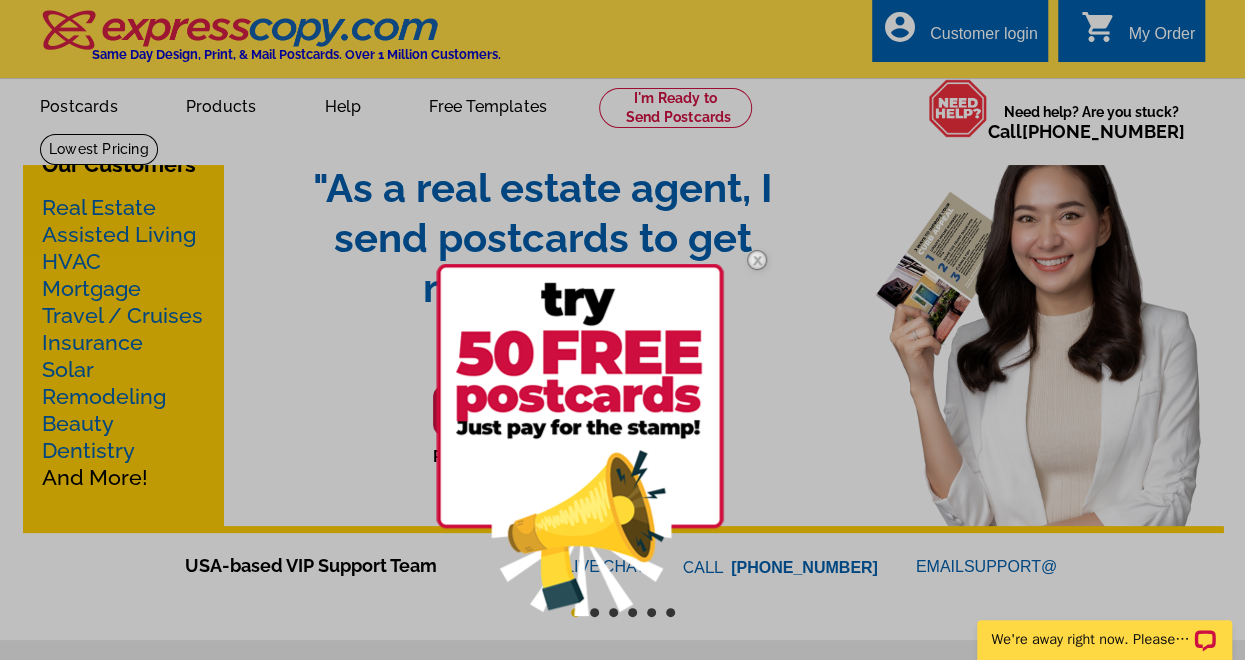 click at bounding box center [622, 330] 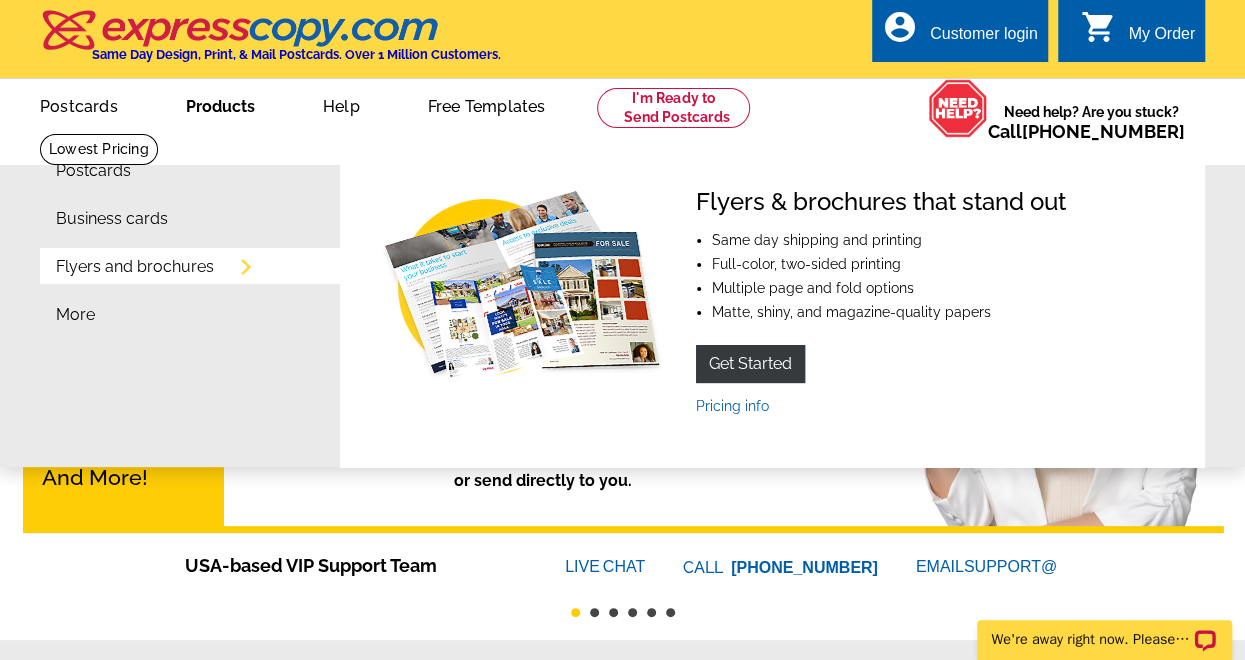 click on "Products" at bounding box center (220, 104) 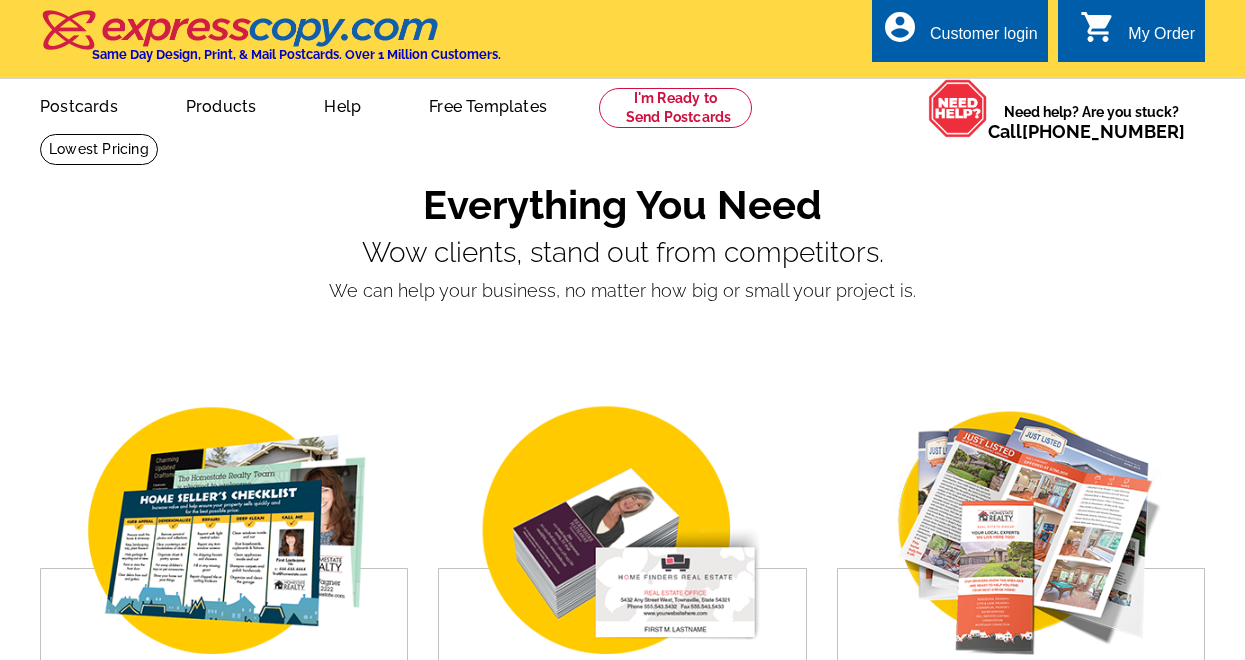 scroll, scrollTop: 0, scrollLeft: 0, axis: both 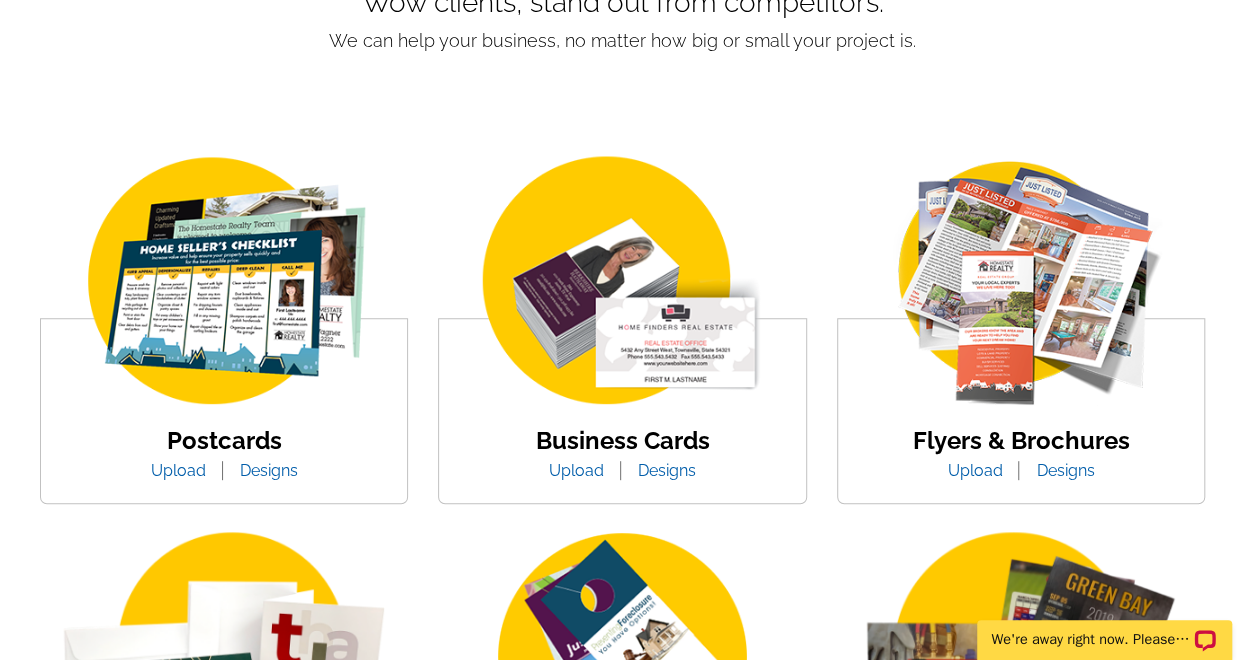 click at bounding box center [1021, 282] 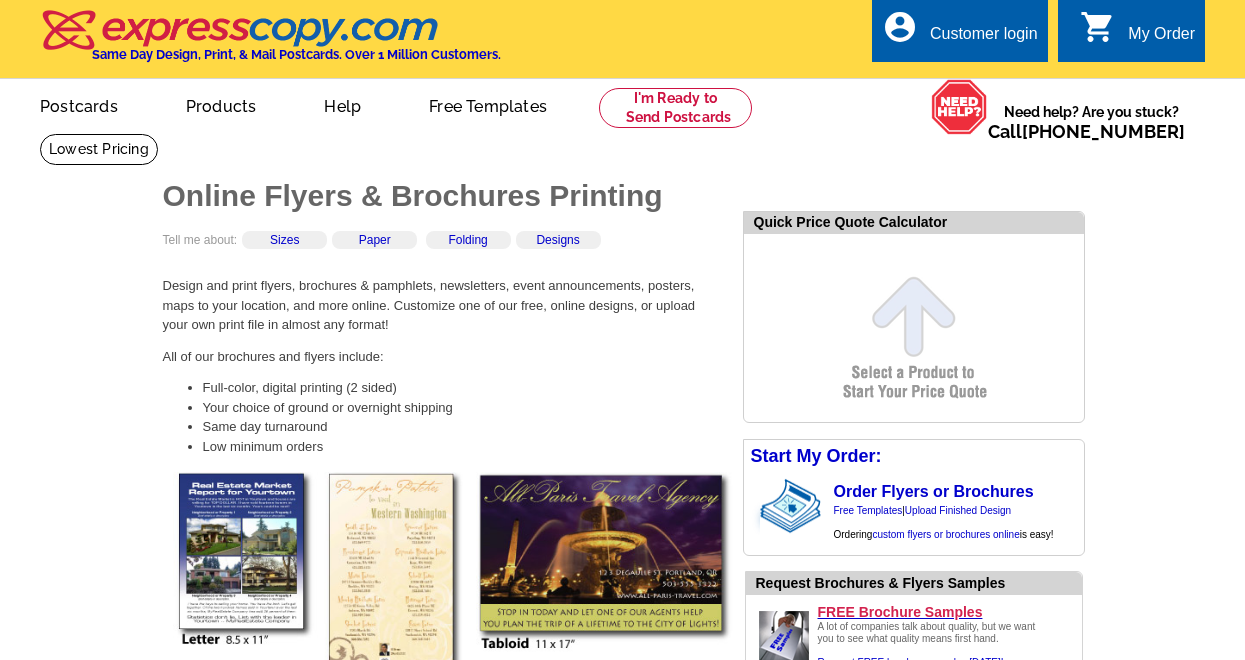 scroll, scrollTop: 0, scrollLeft: 0, axis: both 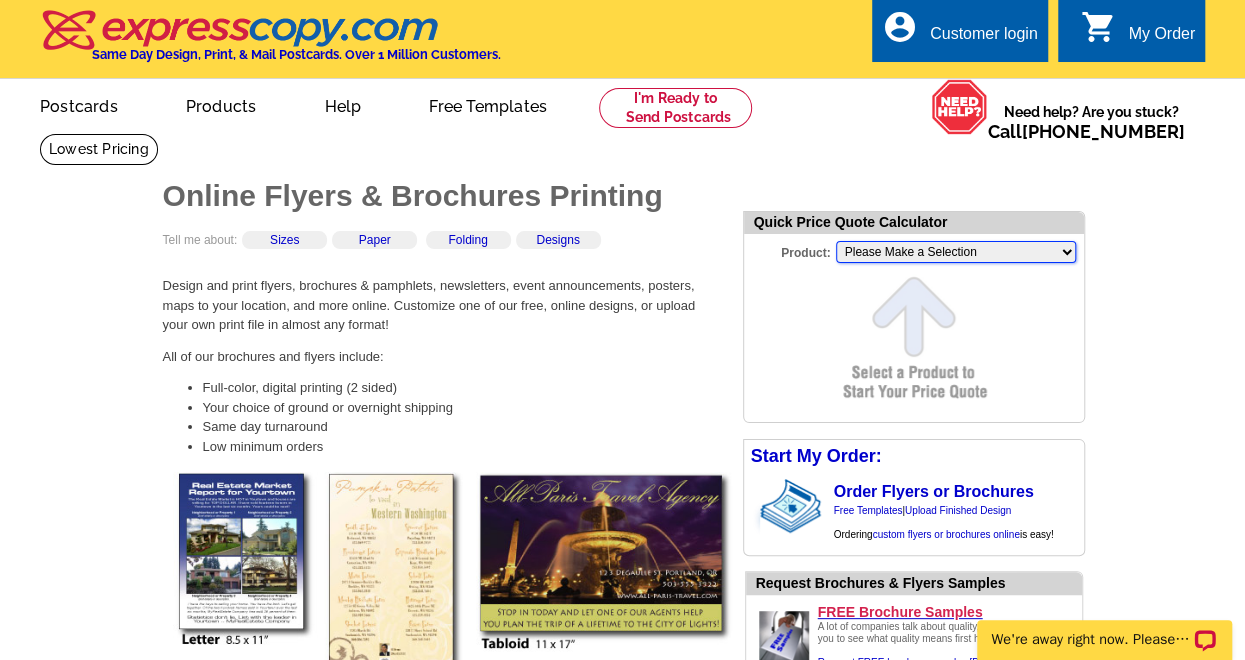 click on "Please Make a Selection Jumbo Postcard (5.5" x 8.5") Regular Postcard (4.25" x 5.6") Panoramic Postcard (5.75" x 11.25") Giant Postcard (8.5" x 11") EDDM Postcard (6.125" x 8.25") Business Card (3.5" x 2") Letter Flyer (8.5" x 11") Tabloid Flyer (11" x 17") Greeting Card (4.5" x 6") Greeting Card - Large (8.5" x 5.5") Door Hanger (4" x 11")" at bounding box center (956, 252) 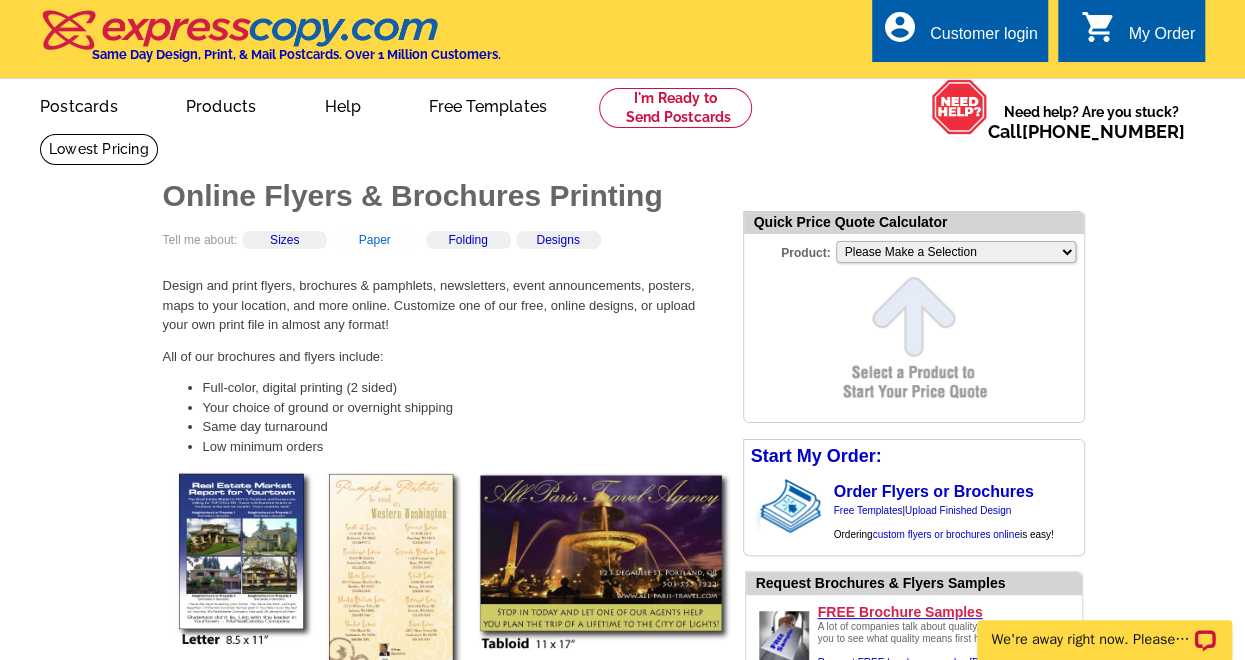 click on "Paper" at bounding box center [375, 240] 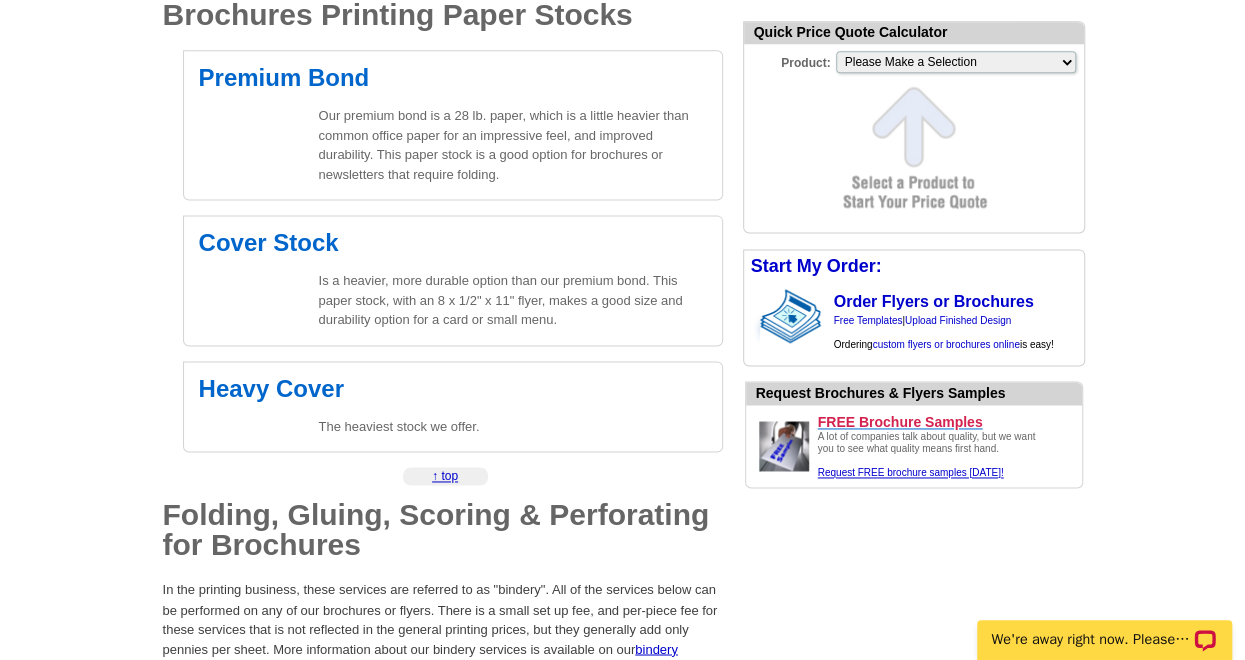 click on "FREE Brochure Samples" at bounding box center (946, 422) 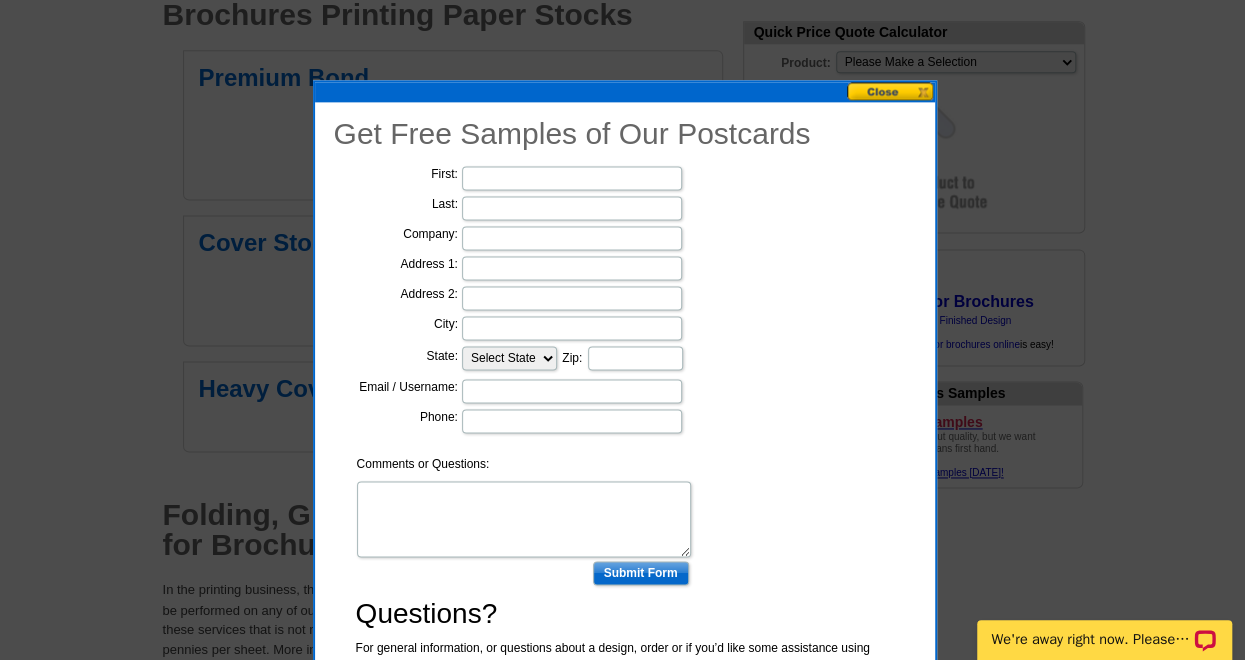 click at bounding box center [891, 91] 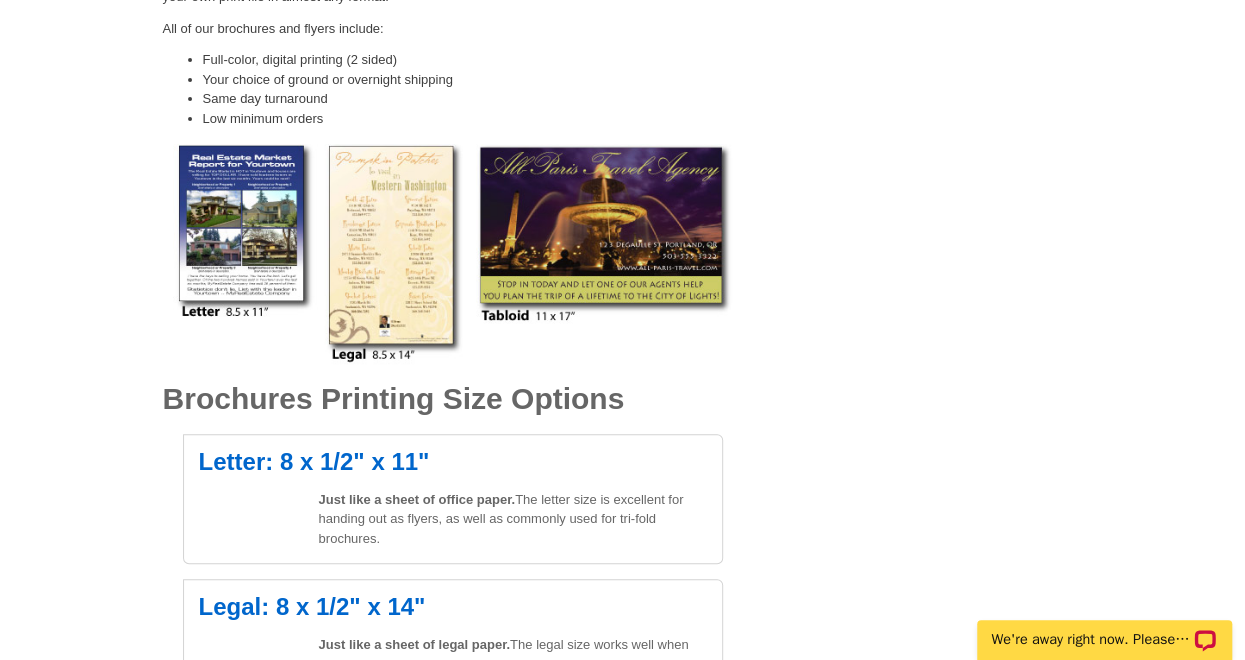 scroll, scrollTop: 0, scrollLeft: 0, axis: both 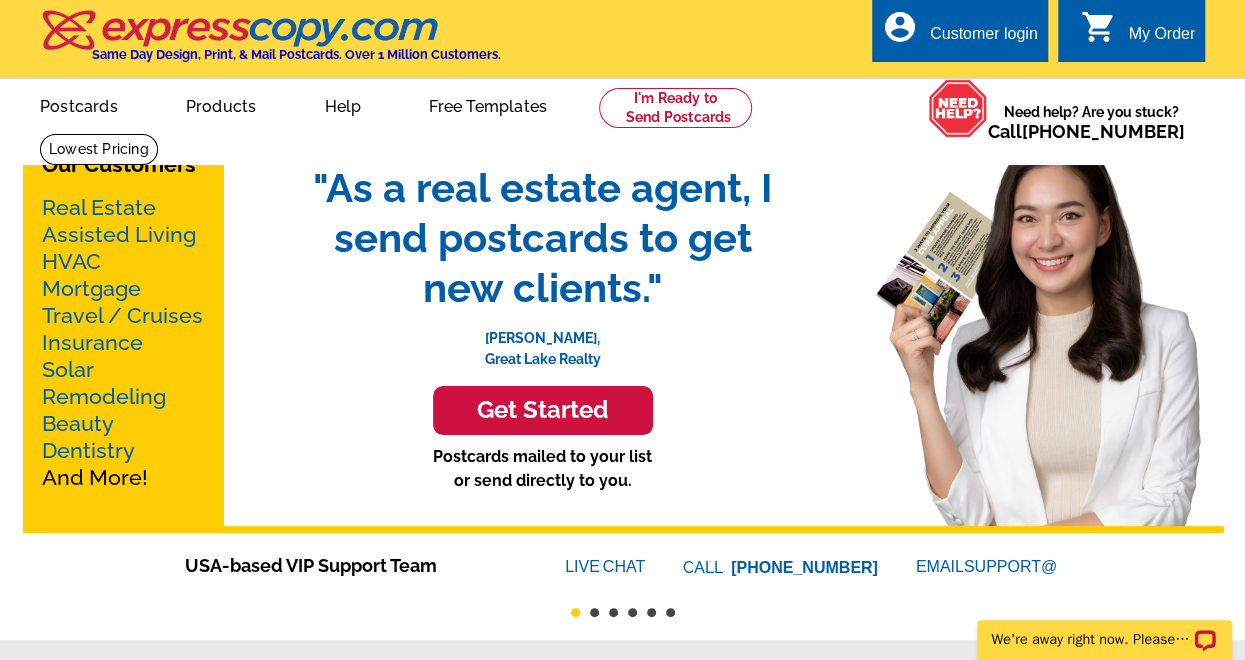 click on "Mortgage" at bounding box center [91, 288] 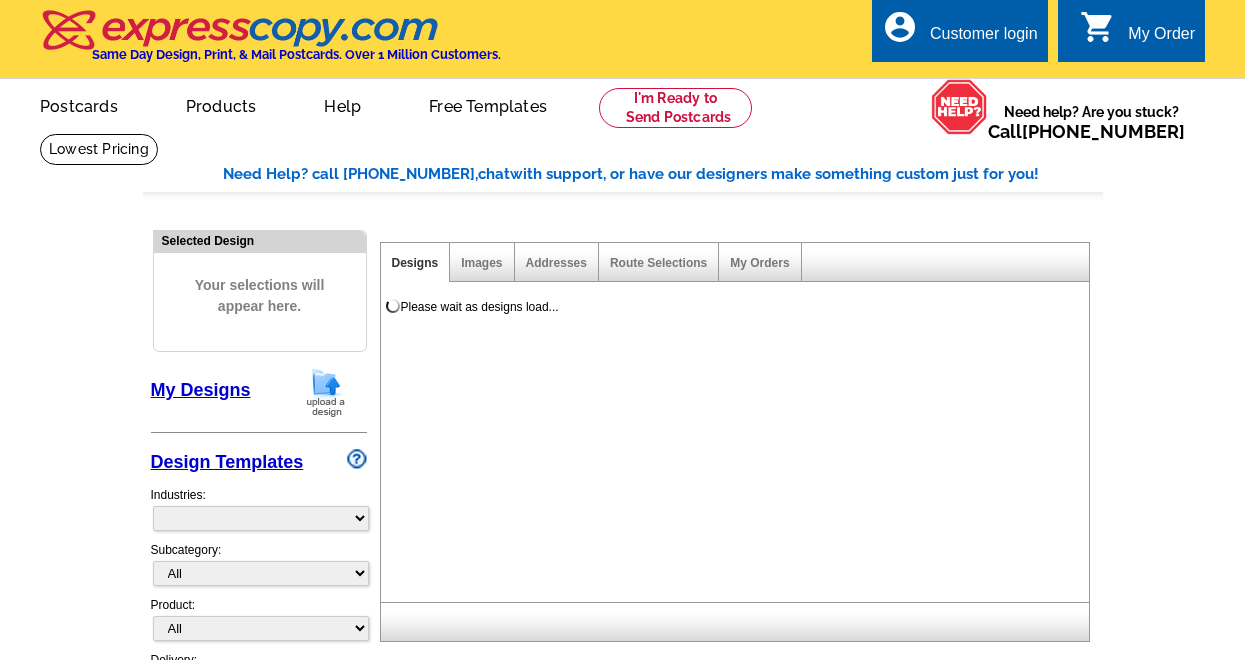 scroll, scrollTop: 0, scrollLeft: 0, axis: both 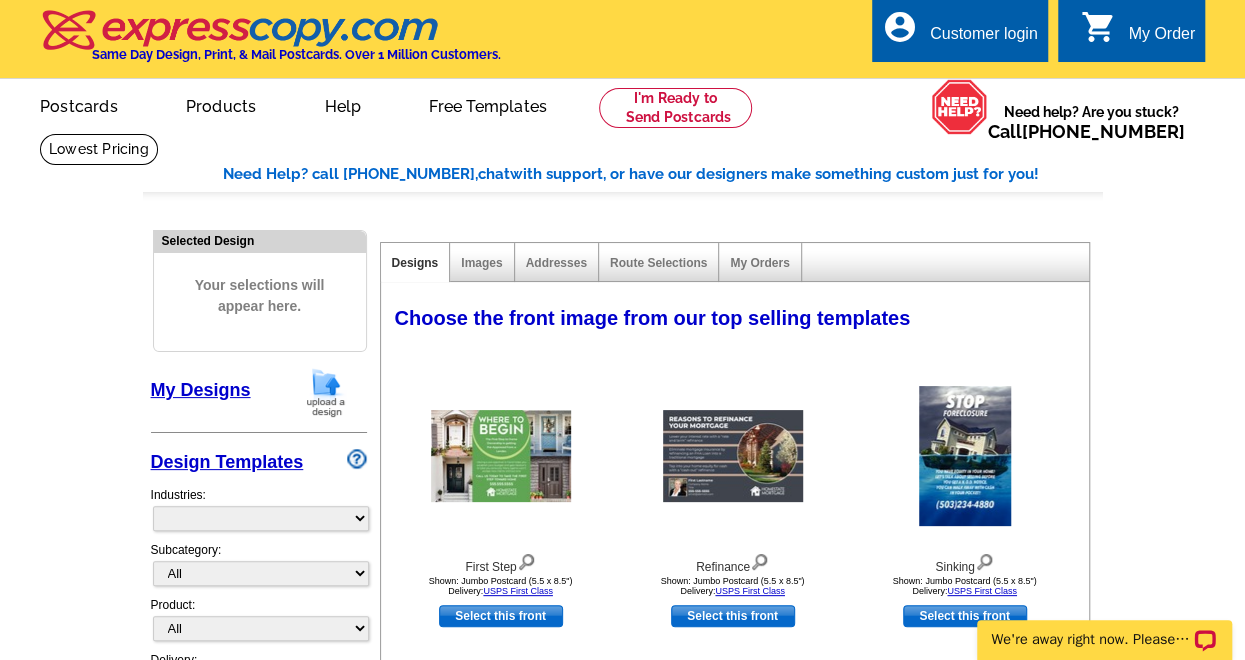select on "774" 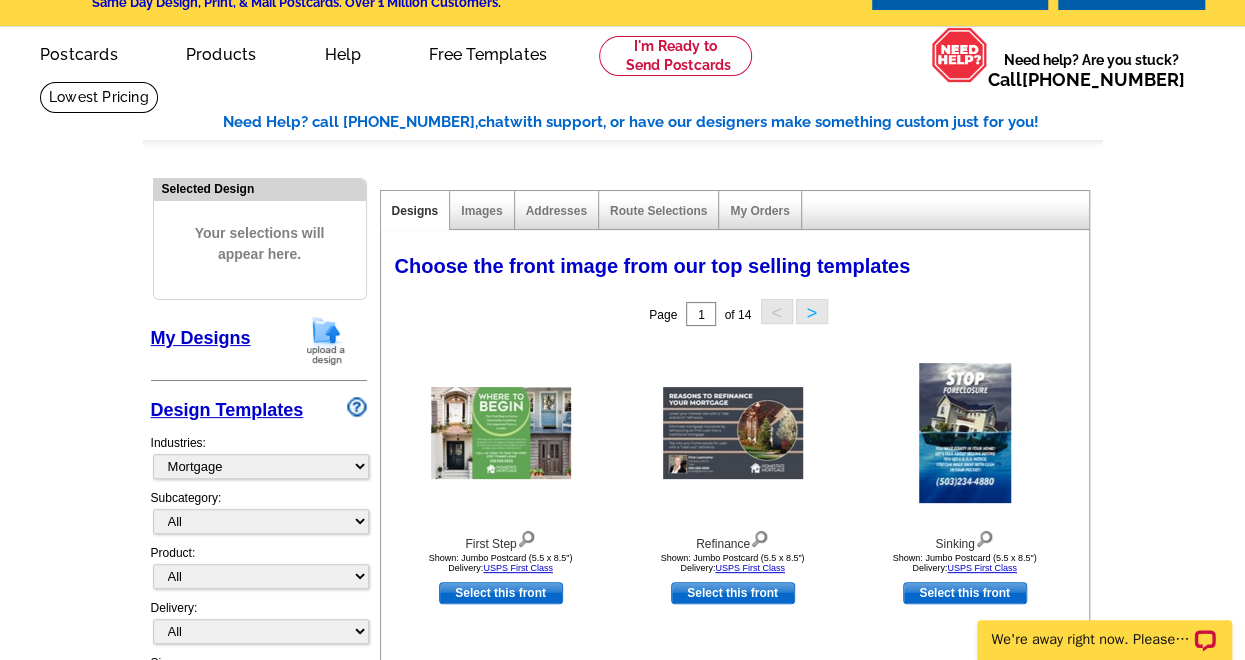 scroll, scrollTop: 50, scrollLeft: 0, axis: vertical 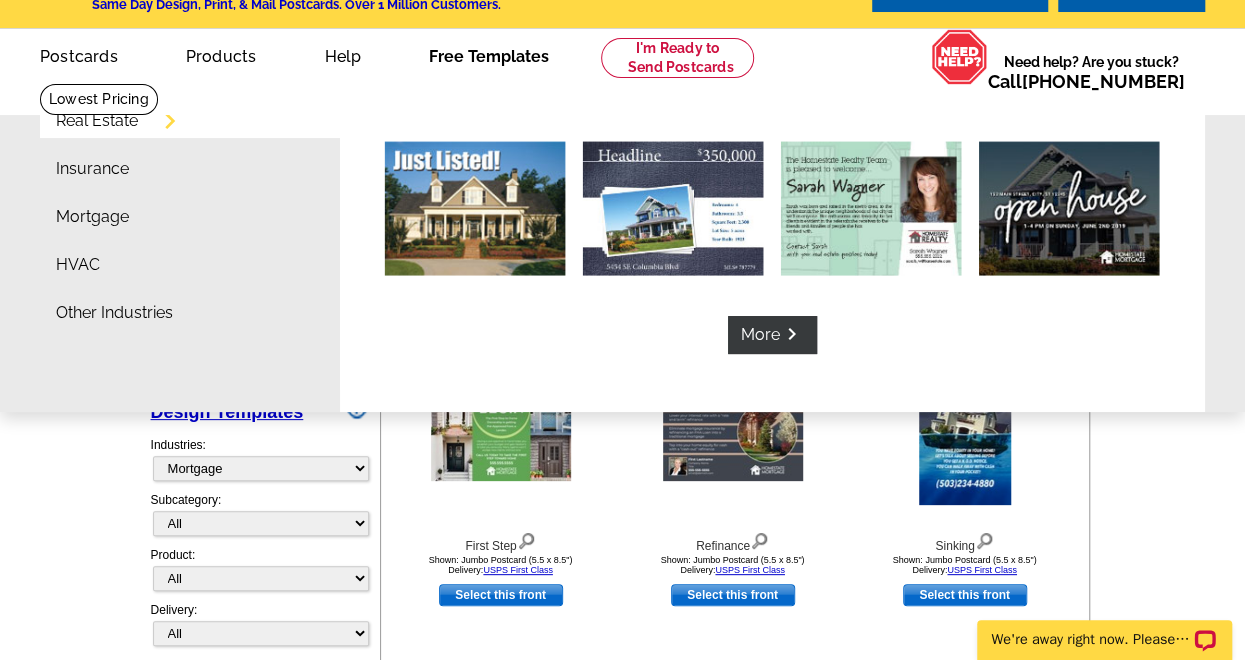 click on "Free Templates" at bounding box center [489, 54] 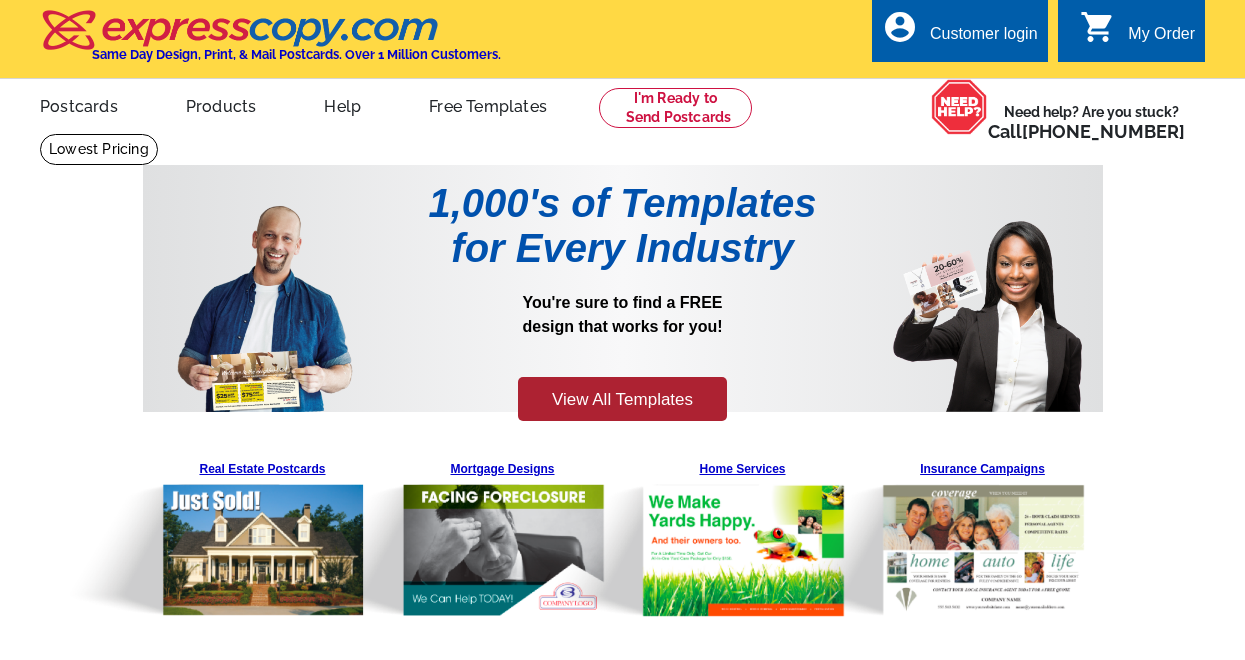 scroll, scrollTop: 0, scrollLeft: 0, axis: both 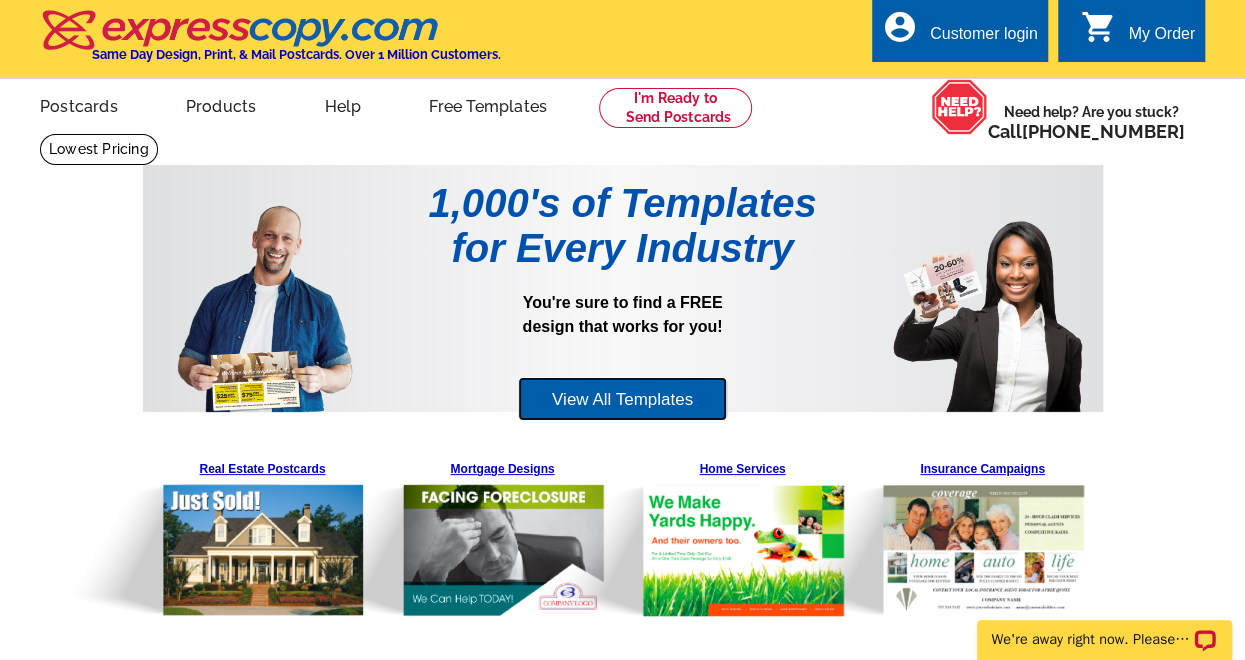 click on "View All Templates" at bounding box center [622, 399] 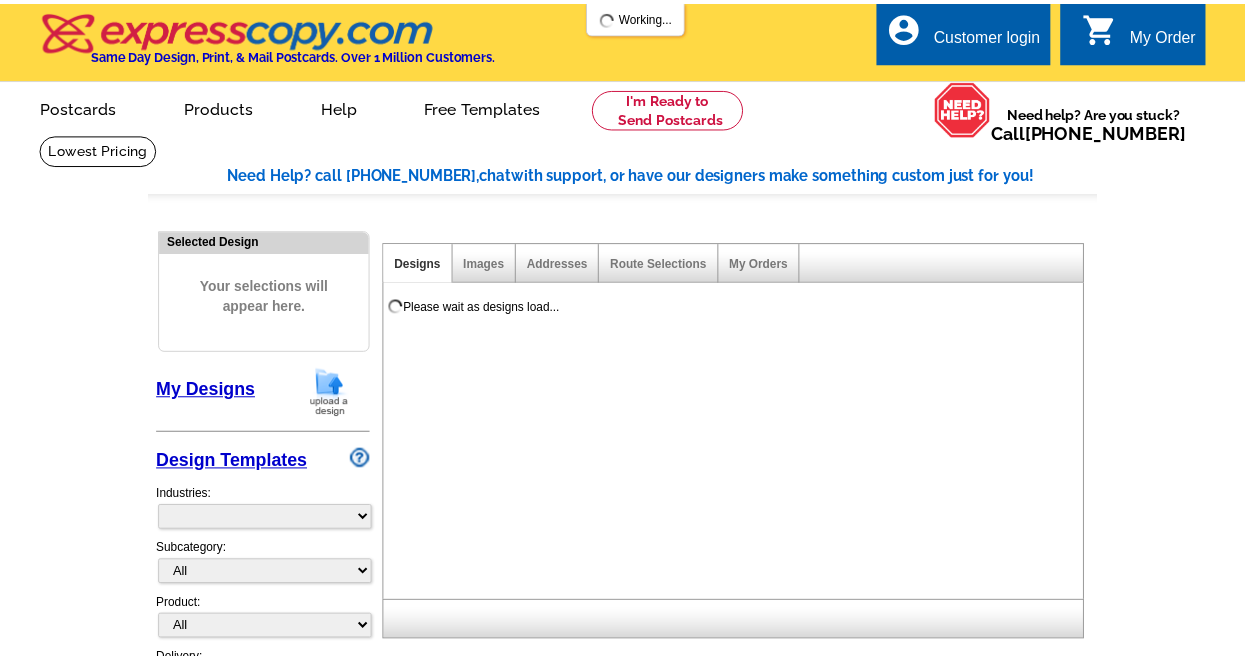 scroll, scrollTop: 0, scrollLeft: 0, axis: both 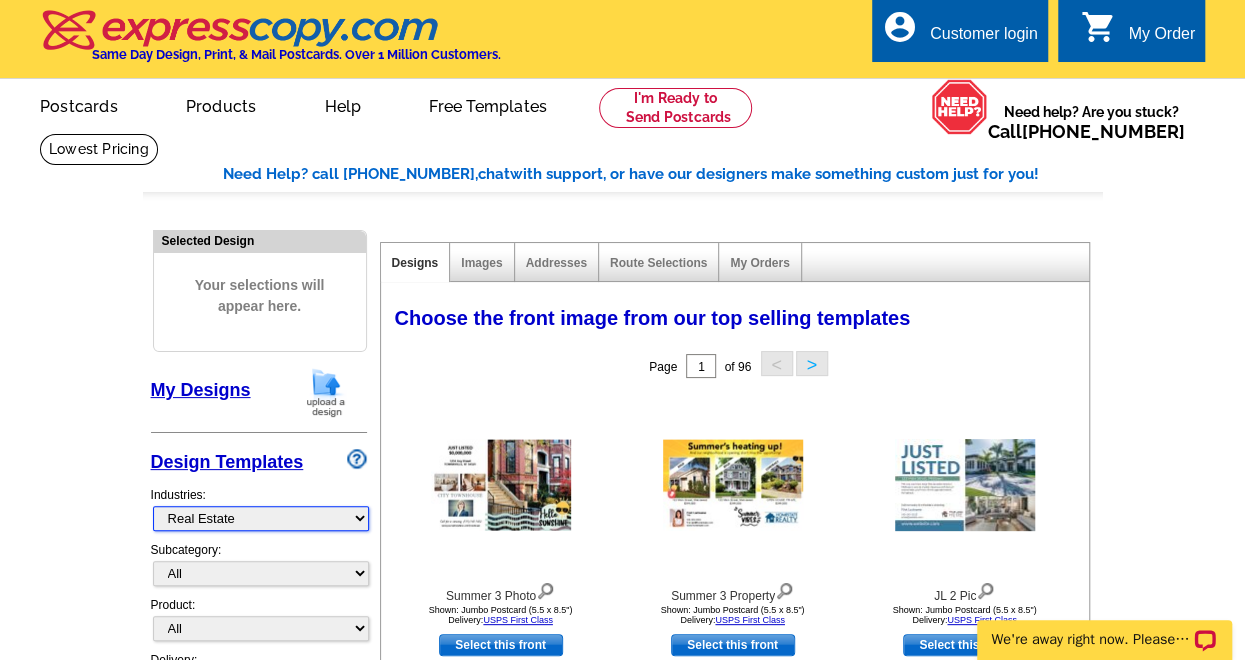 click on "What's New Real Estate Mortgage Insurance HVAC Dental Solar EDDM - NEW! Calendar Postcards Arts & Entertainment Assisted Living Automotive Beauty & Fitness Business Services Education, Camps & Childcare Financial Services Food & Beverage Healthcare Holiday Home Services Keep-in-Touch Legal Non-Profit Personal Projects Pets & Veterinarians Photo Cards Religion & Faith Retail Seasonal Sports & Recreation Sports Schedules Travel Greeting Cards All Postcards All Flyers & Brochures All Business Cards All Door Hangers All Greeting Cards" at bounding box center (261, 518) 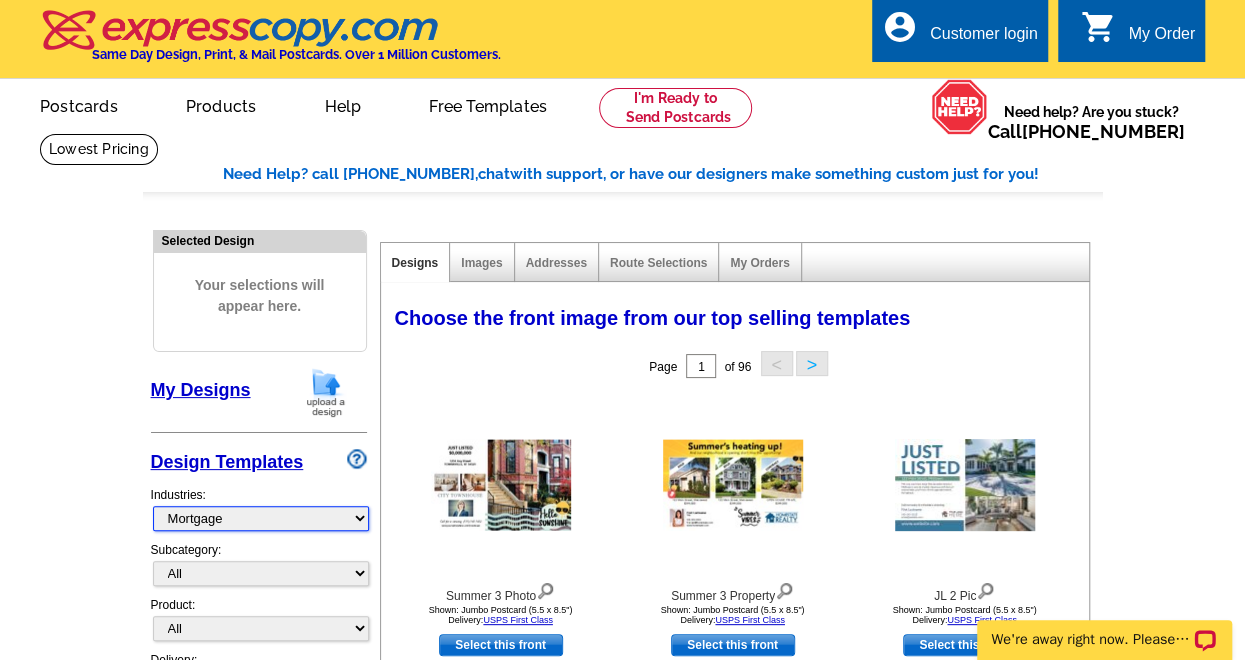 click on "What's New Real Estate Mortgage Insurance HVAC Dental Solar EDDM - NEW! Calendar Postcards Arts & Entertainment Assisted Living Automotive Beauty & Fitness Business Services Education, Camps & Childcare Financial Services Food & Beverage Healthcare Holiday Home Services Keep-in-Touch Legal Non-Profit Personal Projects Pets & Veterinarians Photo Cards Religion & Faith Retail Seasonal Sports & Recreation Sports Schedules Travel Greeting Cards All Postcards All Flyers & Brochures All Business Cards All Door Hangers All Greeting Cards" at bounding box center [261, 518] 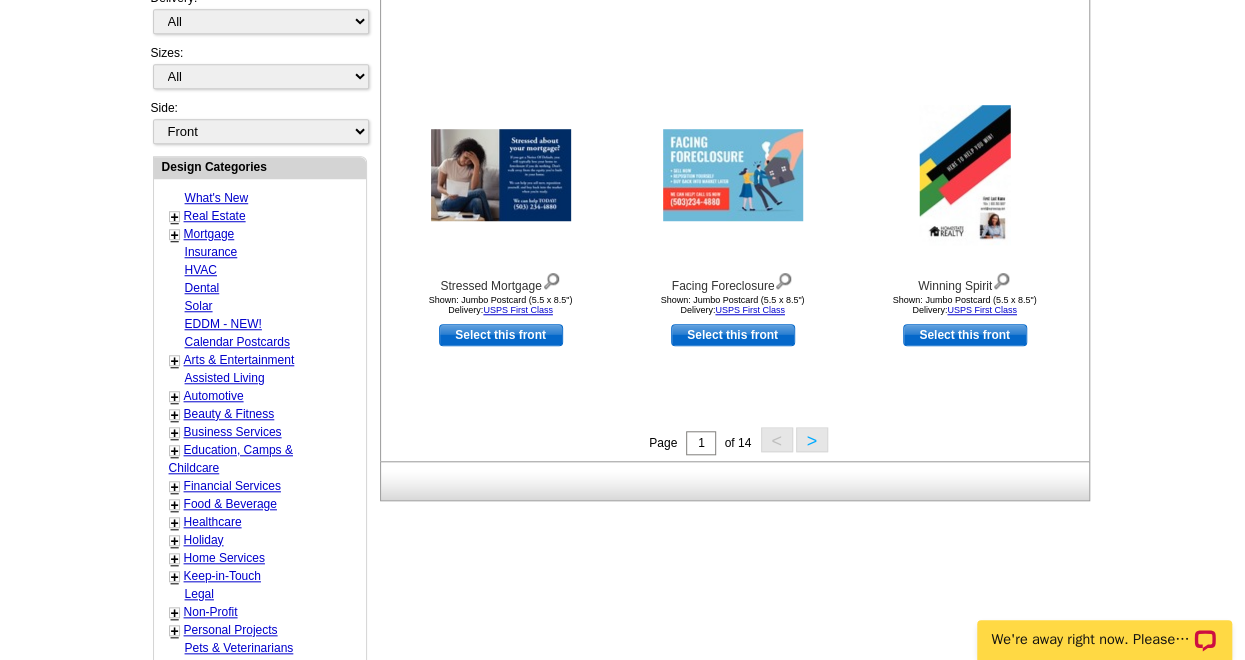 scroll, scrollTop: 660, scrollLeft: 0, axis: vertical 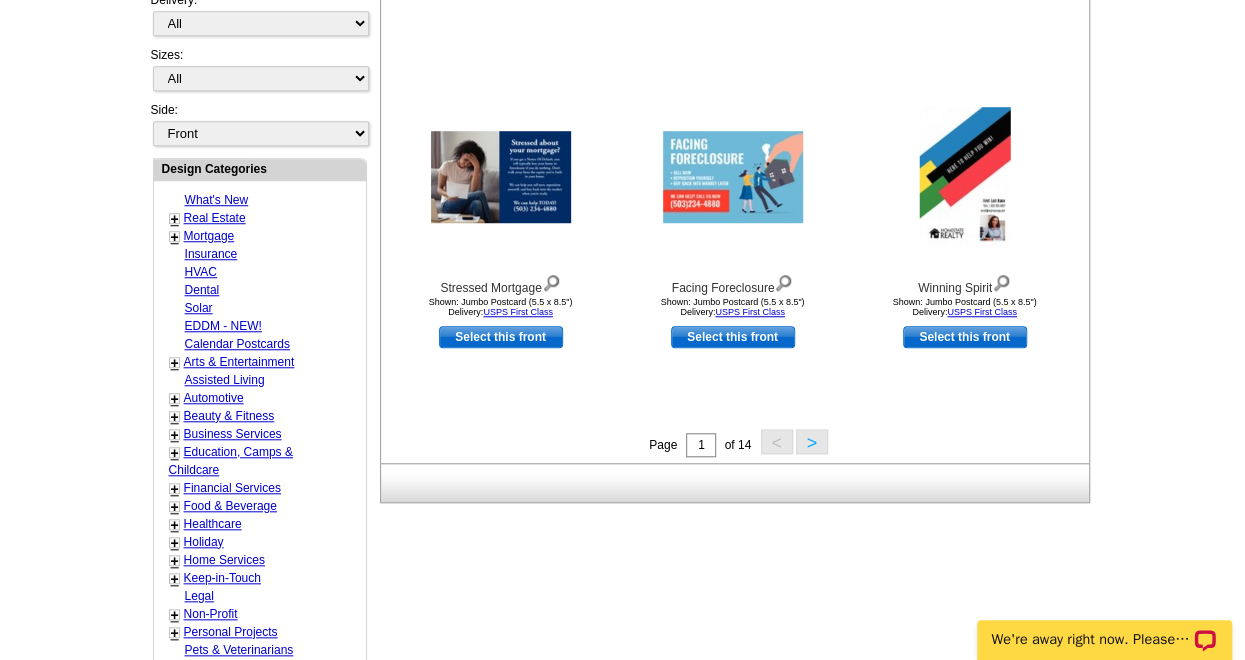 click on ">" at bounding box center (812, 441) 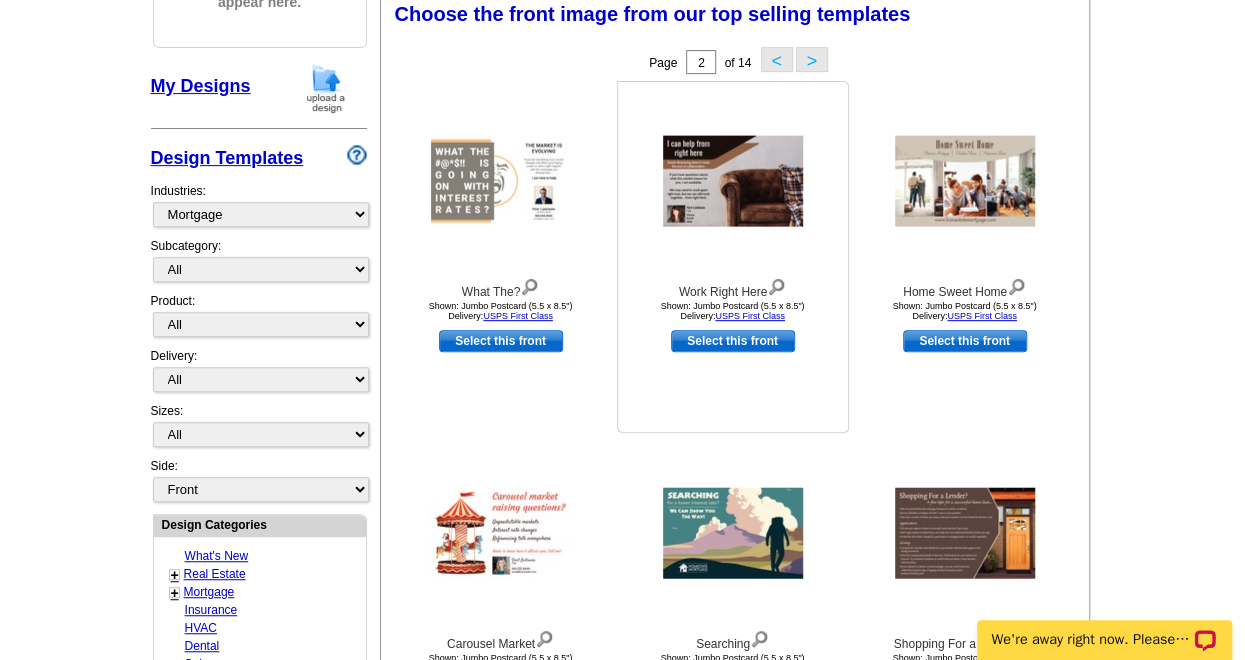 scroll, scrollTop: 295, scrollLeft: 0, axis: vertical 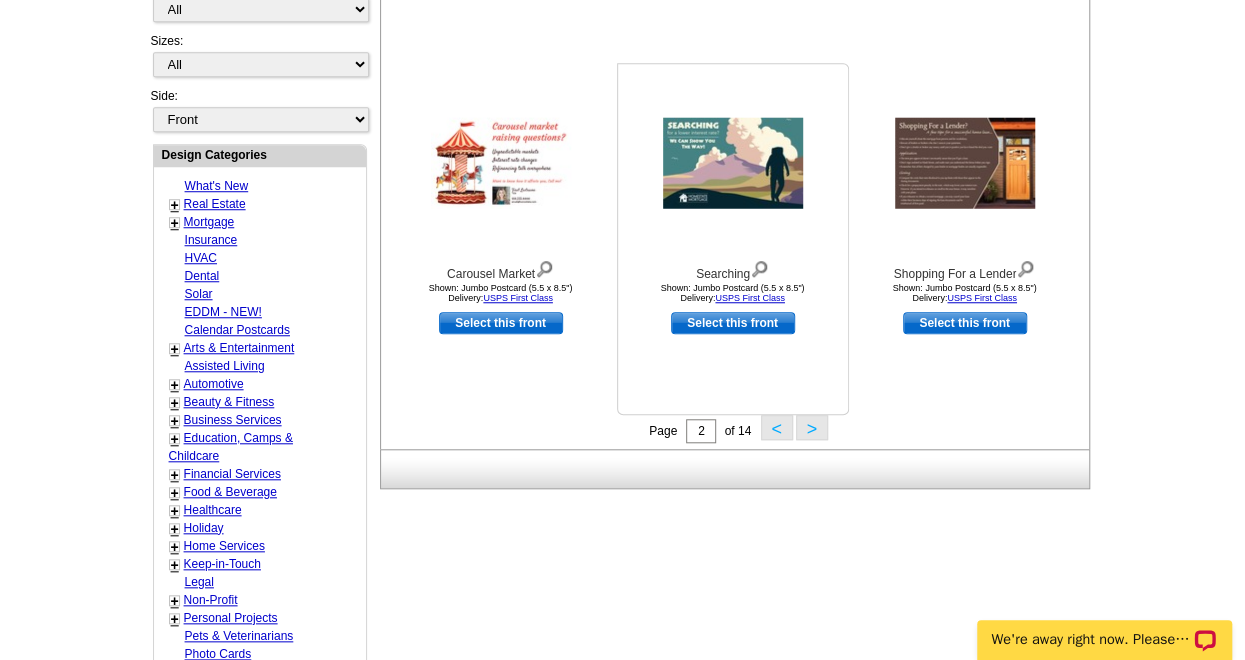 click at bounding box center (733, 163) 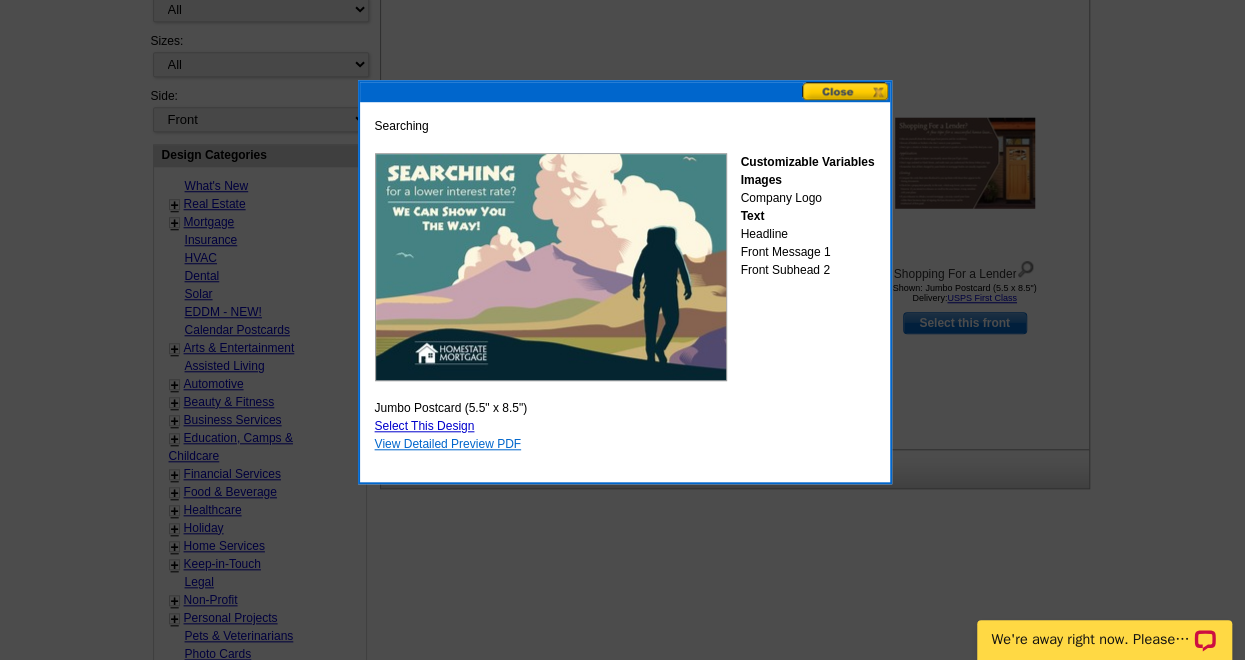 click on "View Detailed Preview PDF" at bounding box center (448, 444) 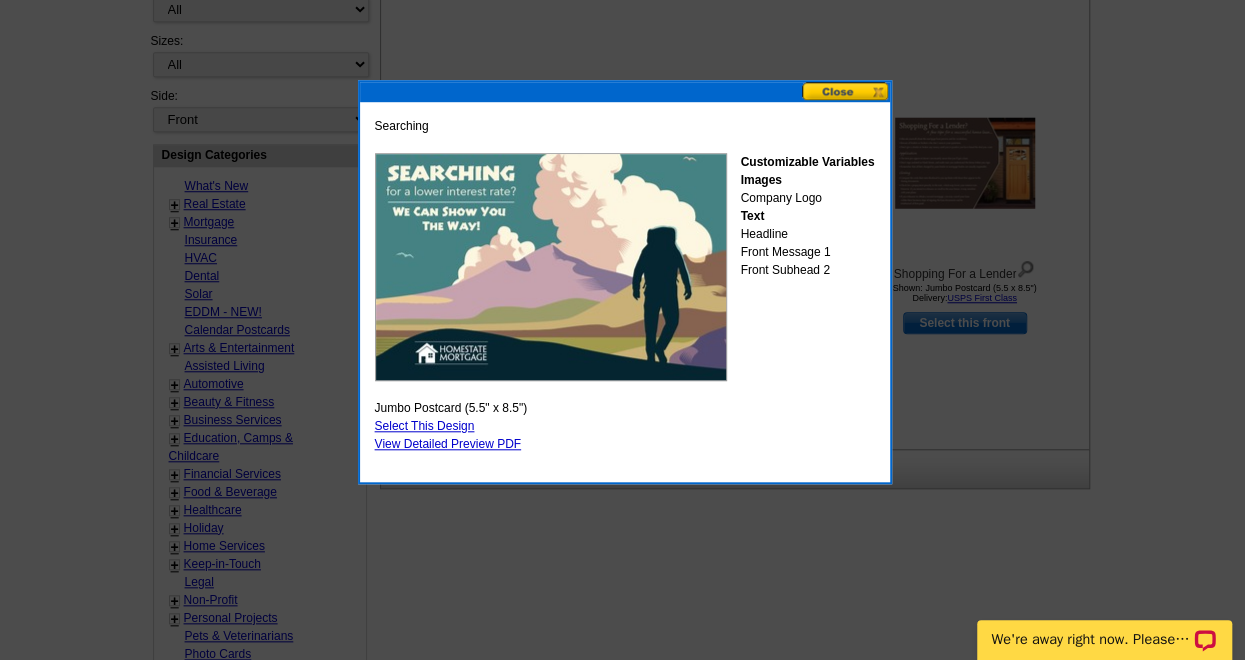 click at bounding box center (622, -7) 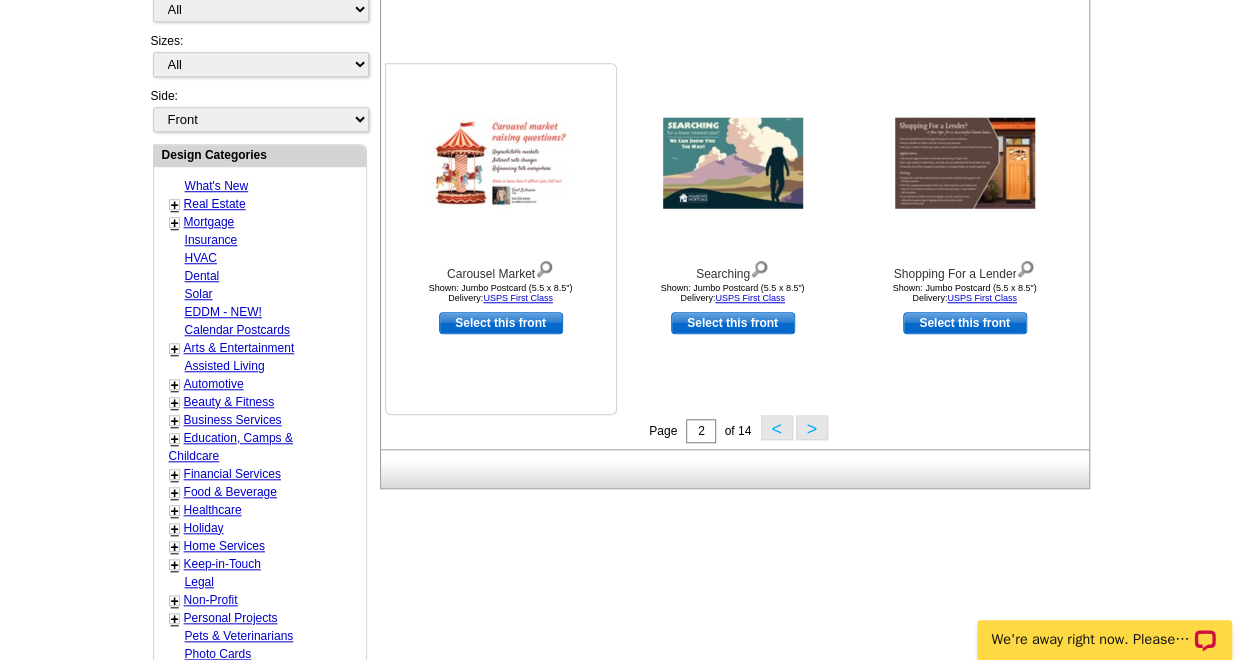 click on "Select this front" at bounding box center (501, 323) 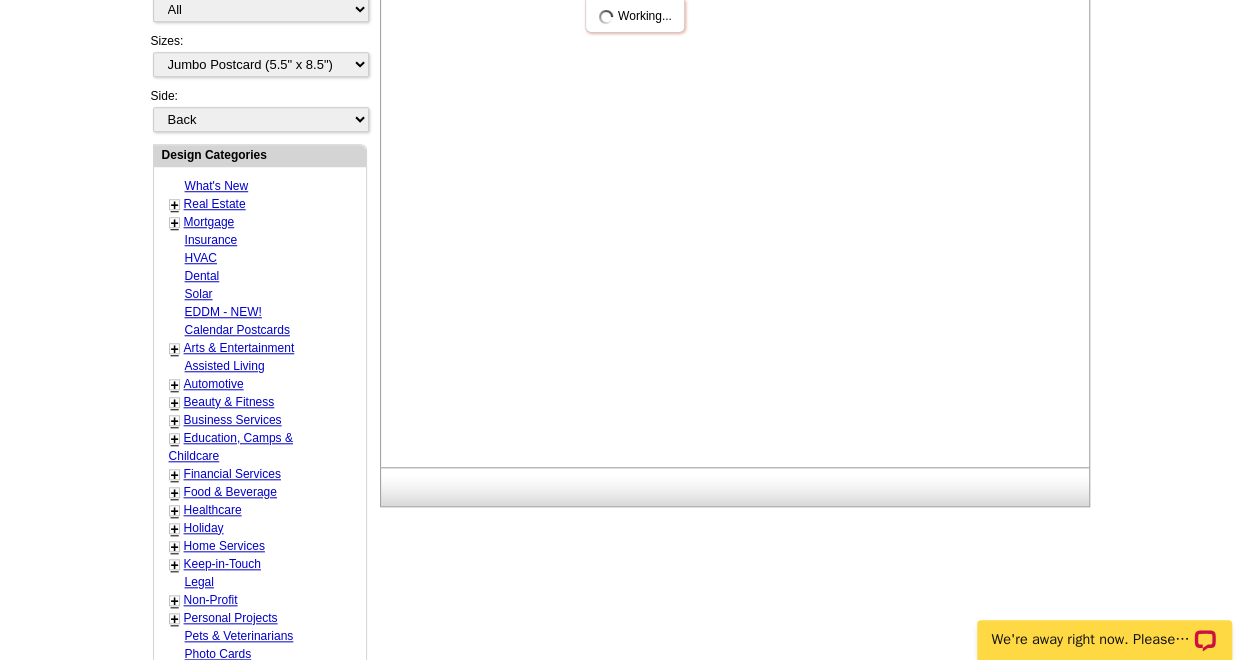 scroll, scrollTop: 0, scrollLeft: 0, axis: both 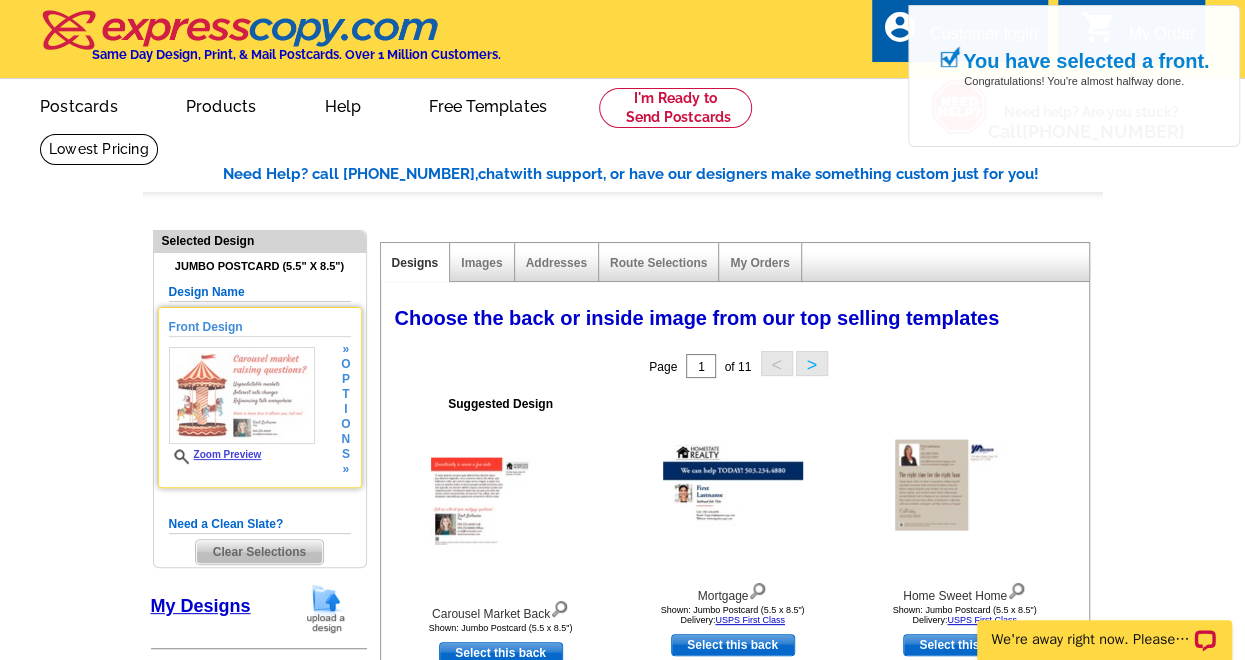 click at bounding box center (242, 395) 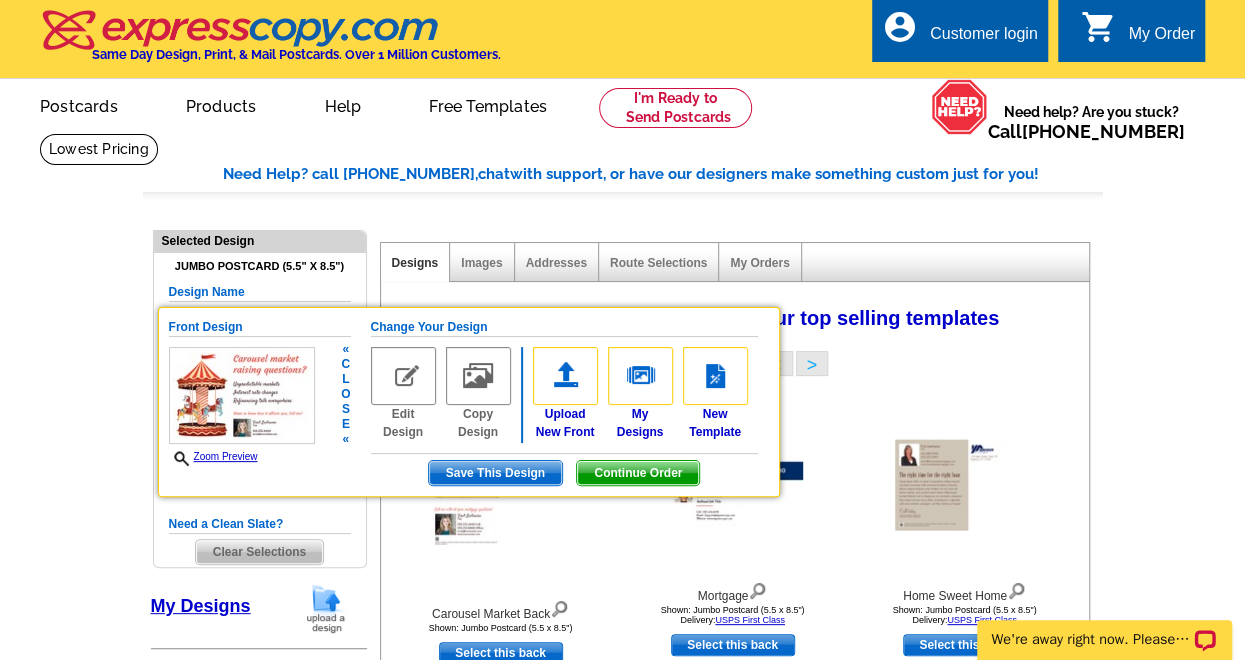 click on "Zoom Preview" at bounding box center [213, 456] 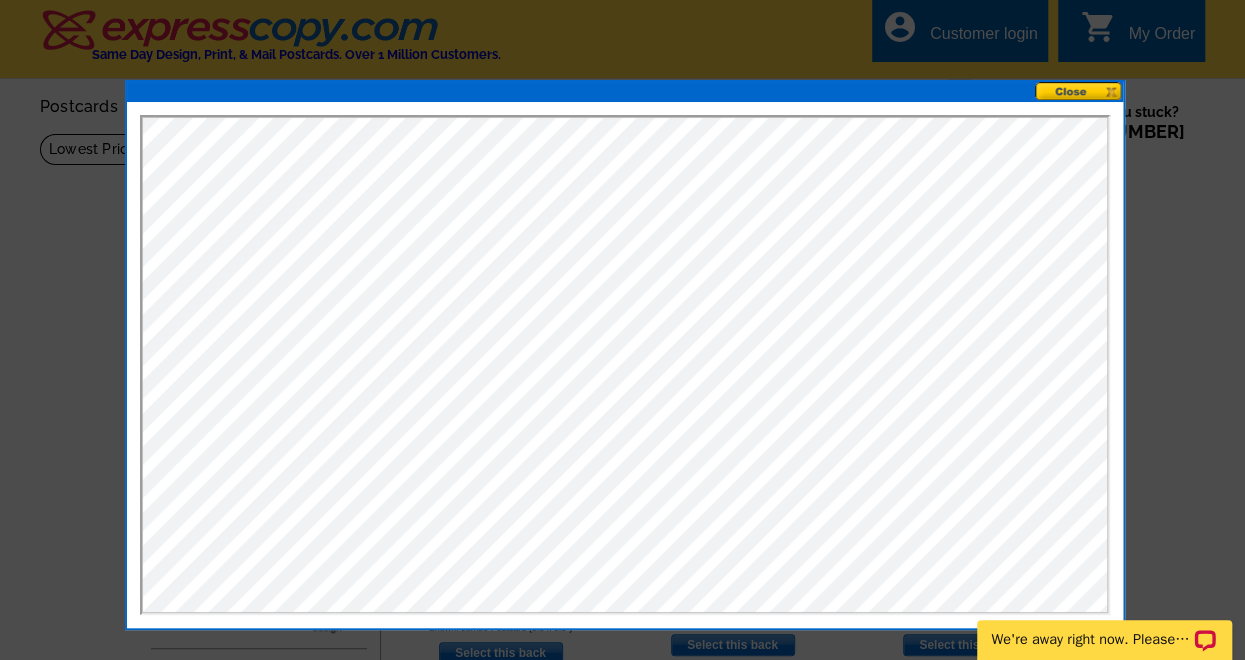 scroll, scrollTop: 0, scrollLeft: 0, axis: both 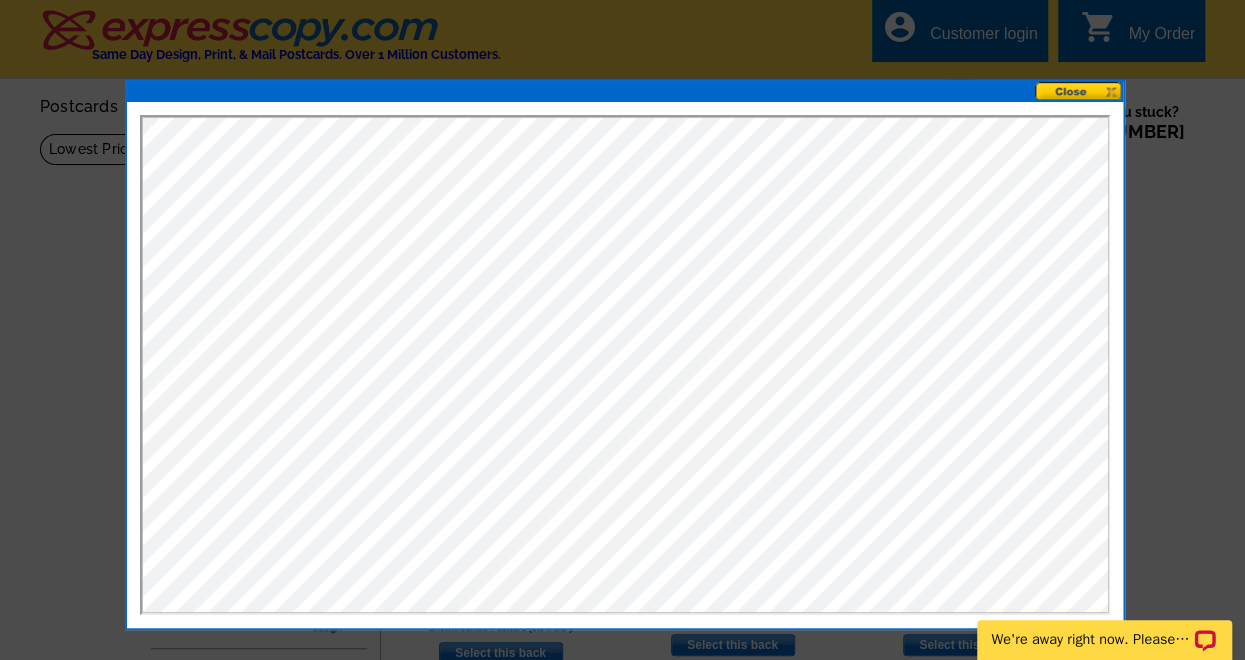 click at bounding box center [1079, 91] 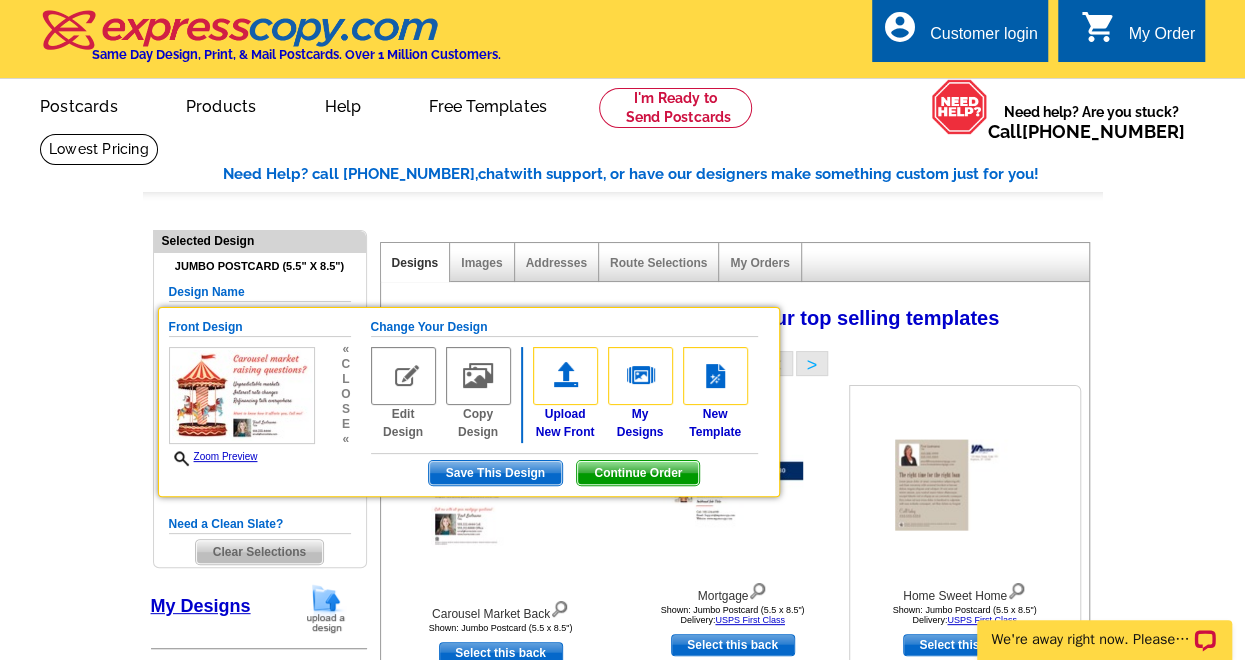 click at bounding box center [965, 485] 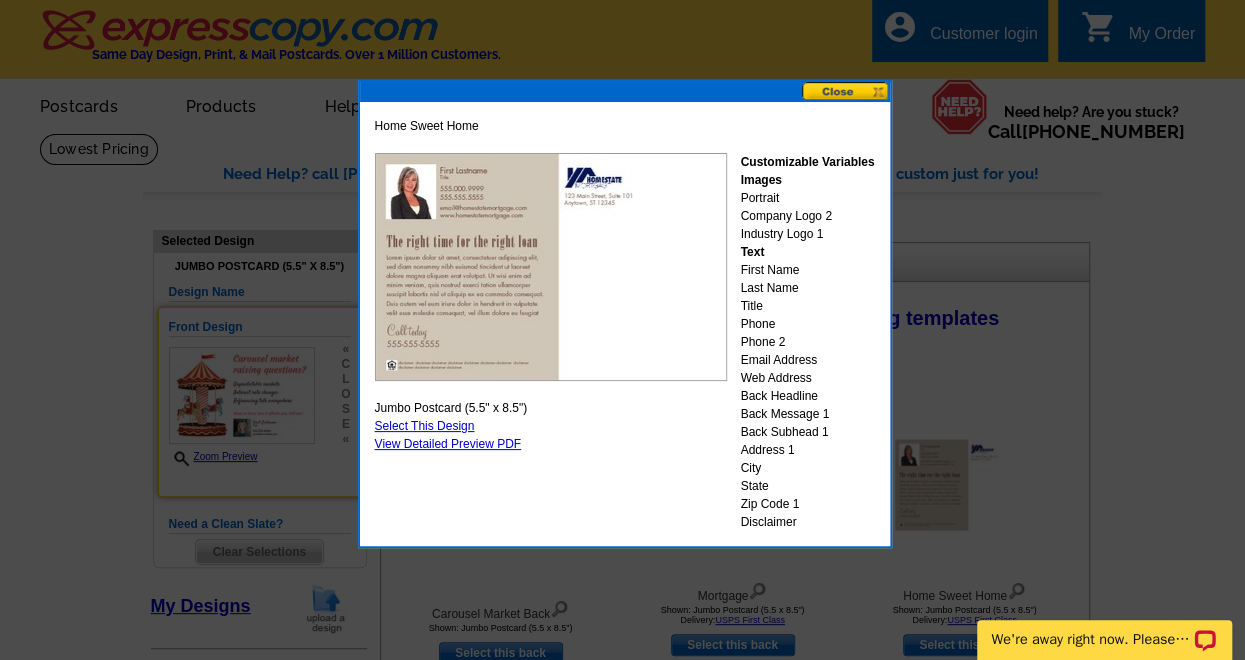 click on "Home Sweet Home
Customizable Variables
Images
Portrait
Company Logo 2
Industry Logo 1
Text
First Name
Last Name
Title
Phone
Phone 2
Email Address
Web Address
Back Headline
Back Message 1
Back Subhead 1
Address 1
City
State
Zip Code 1
Disclaimer
Jumbo Postcard (5.5" x 8.5")
Select This Design" at bounding box center [625, 324] 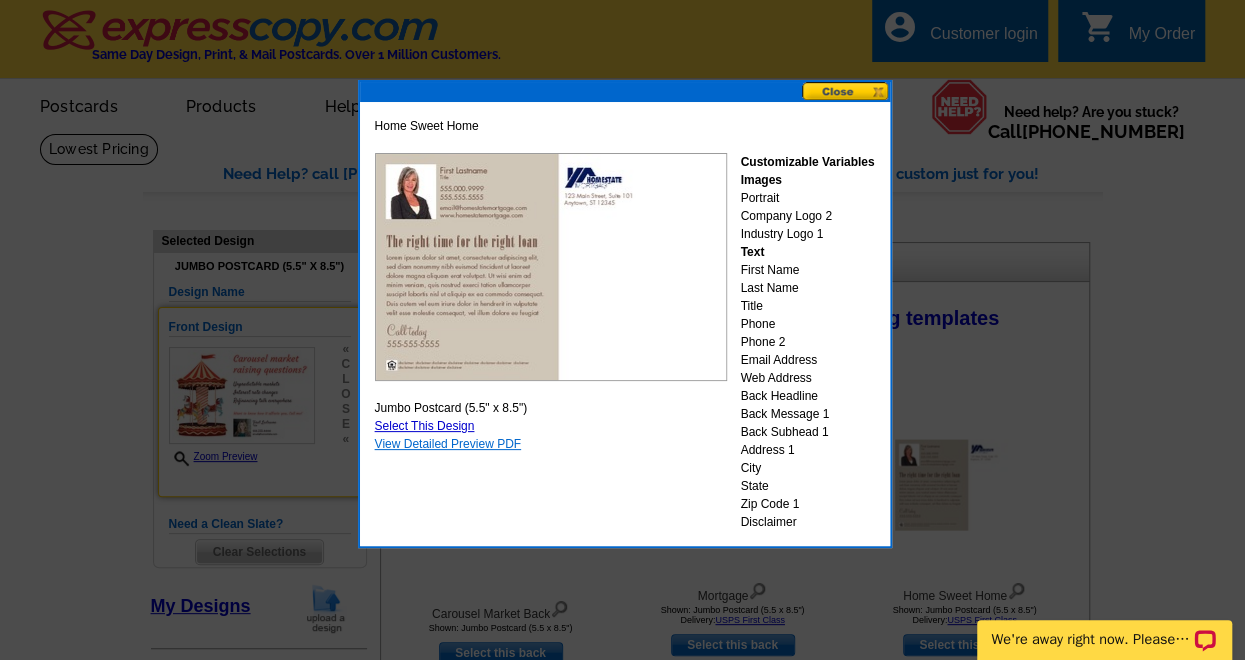 click on "View Detailed Preview PDF" at bounding box center [448, 444] 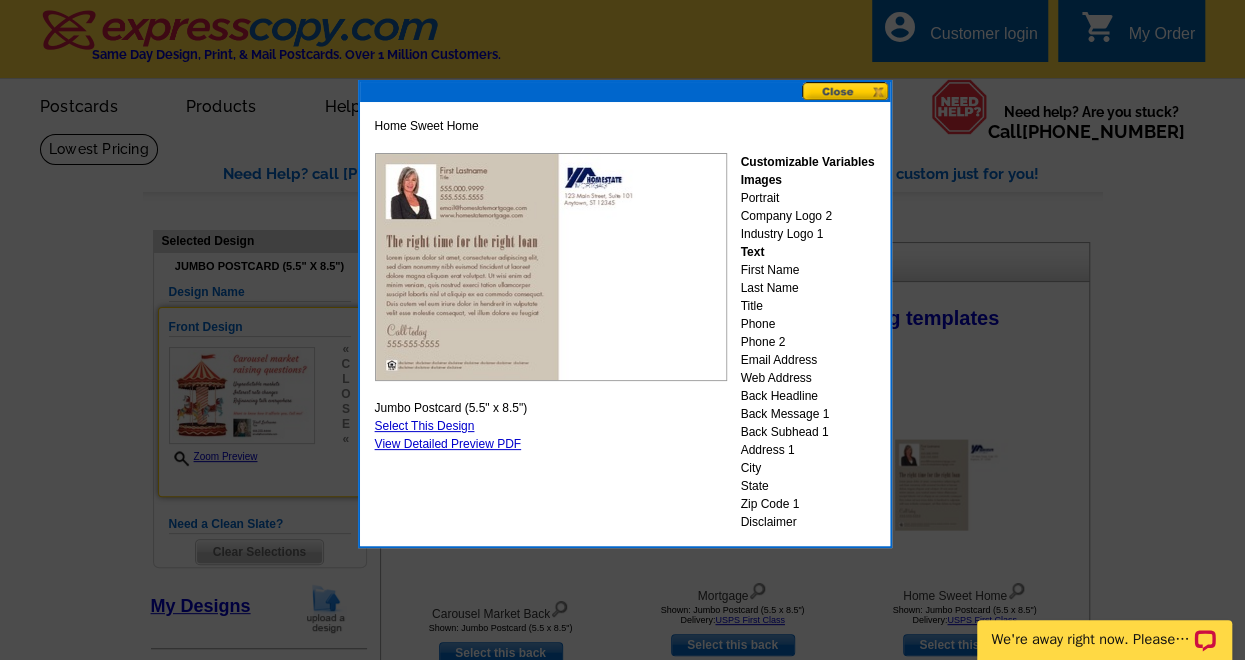 click at bounding box center (846, 91) 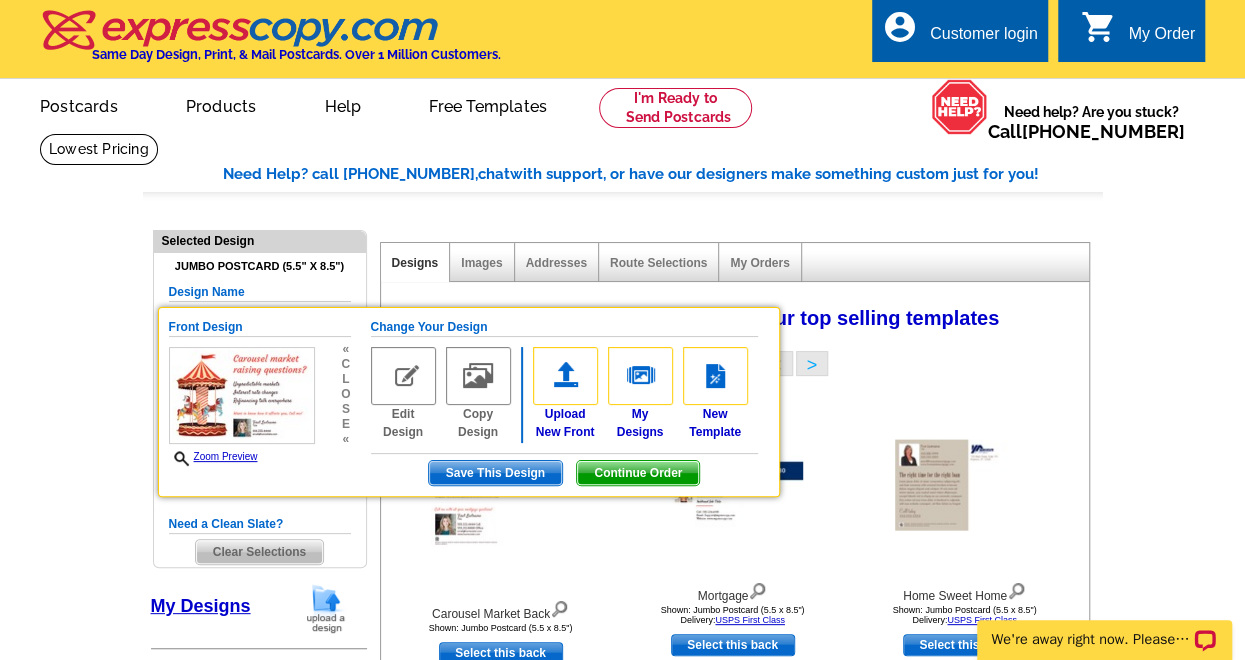 click on "Need Help? call 800-260-5887,  chat  with support, or have our designers make something custom just for you!
Got it, no need for the selection guide next time.
Show Results
Selected Design
Jumbo Postcard (5.5" x 8.5")
Design Name
Front Design
Zoom Preview
« c l o s e «
Change Your Design
Edit Design
+" at bounding box center [622, 1027] 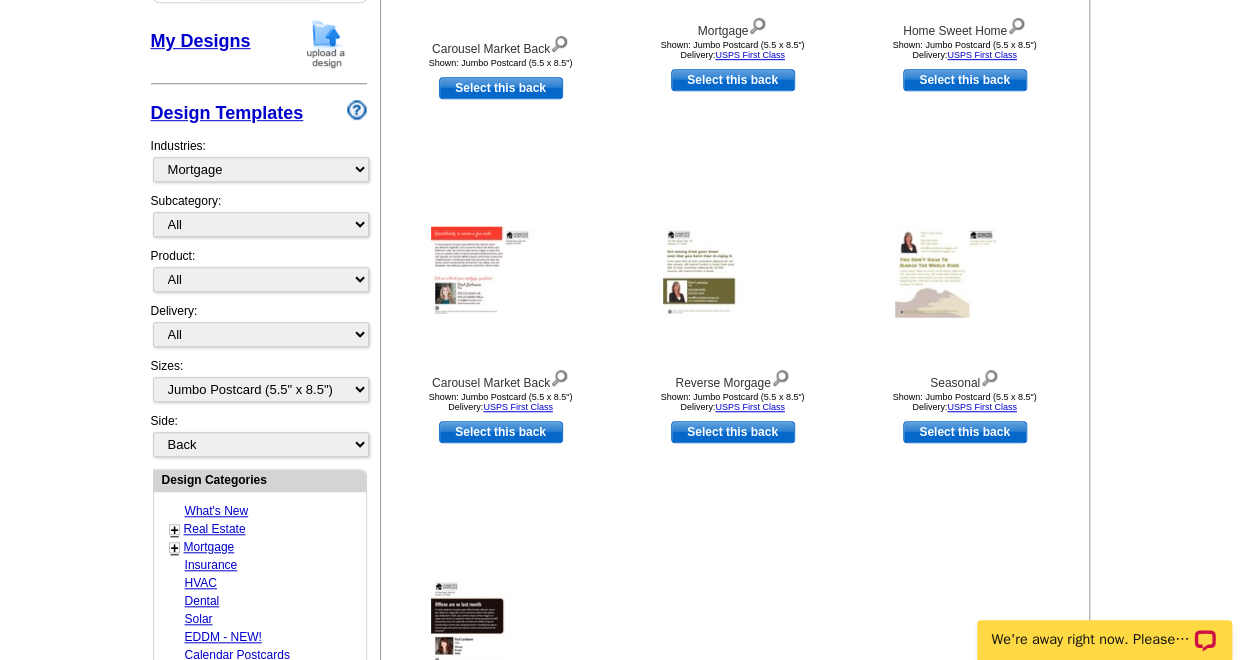scroll, scrollTop: 567, scrollLeft: 0, axis: vertical 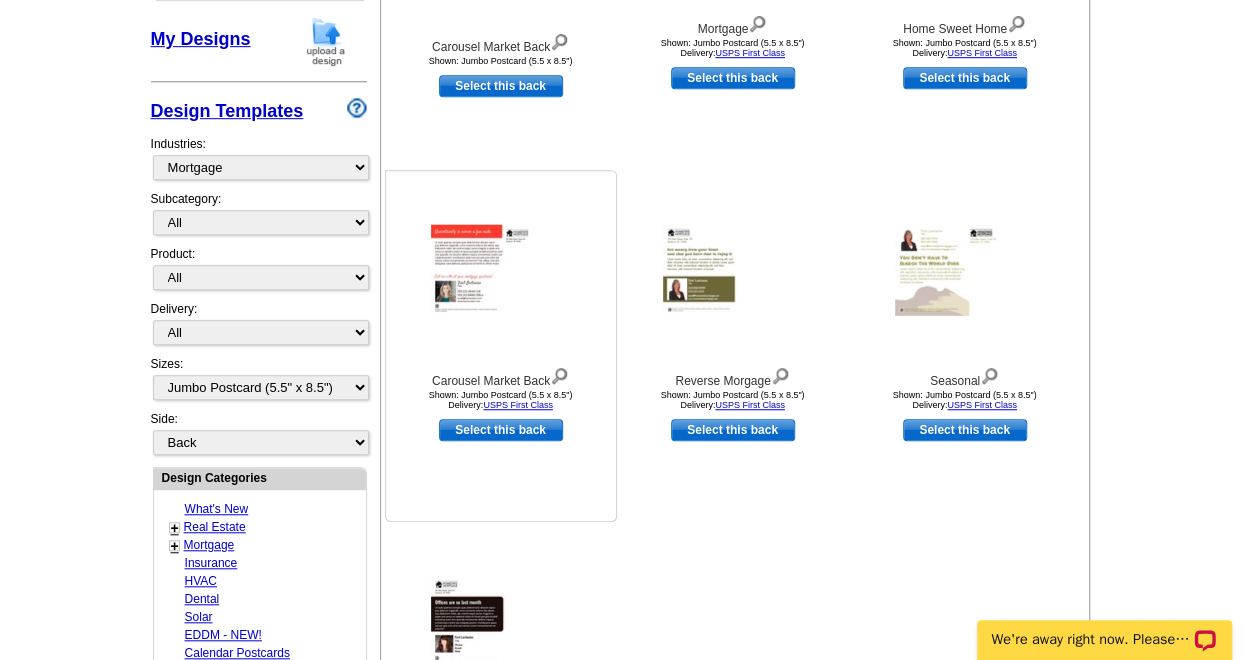 click at bounding box center [501, 270] 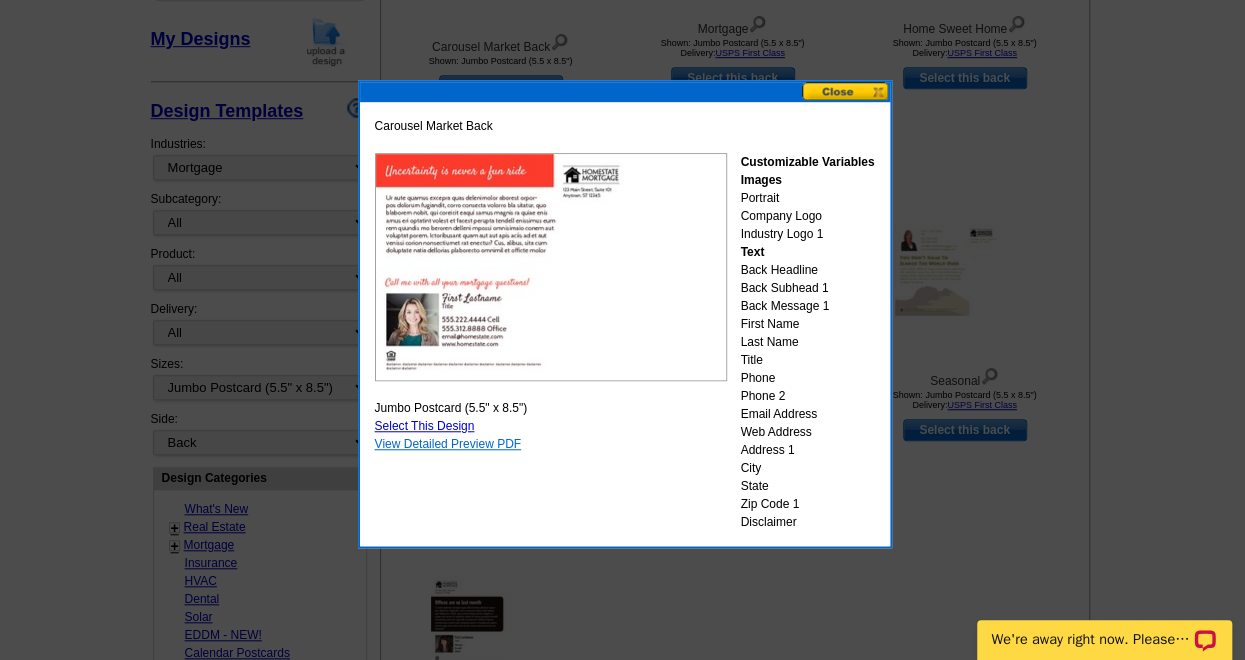 click on "View Detailed Preview PDF" at bounding box center (448, 444) 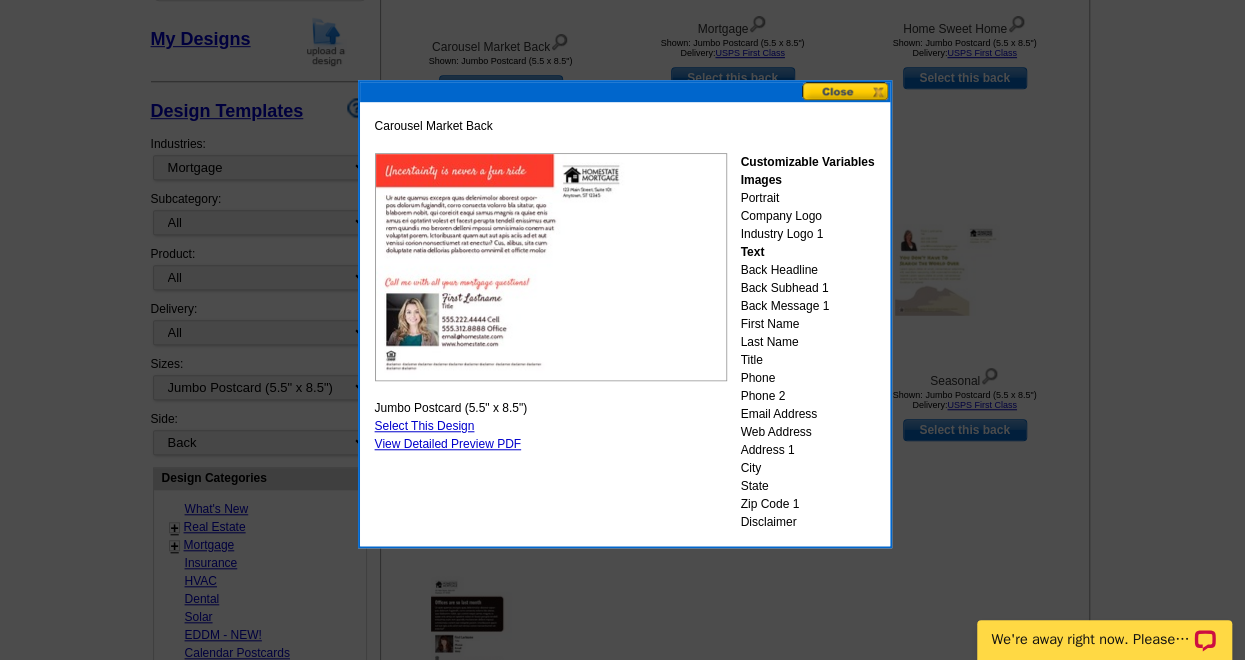 click at bounding box center (846, 91) 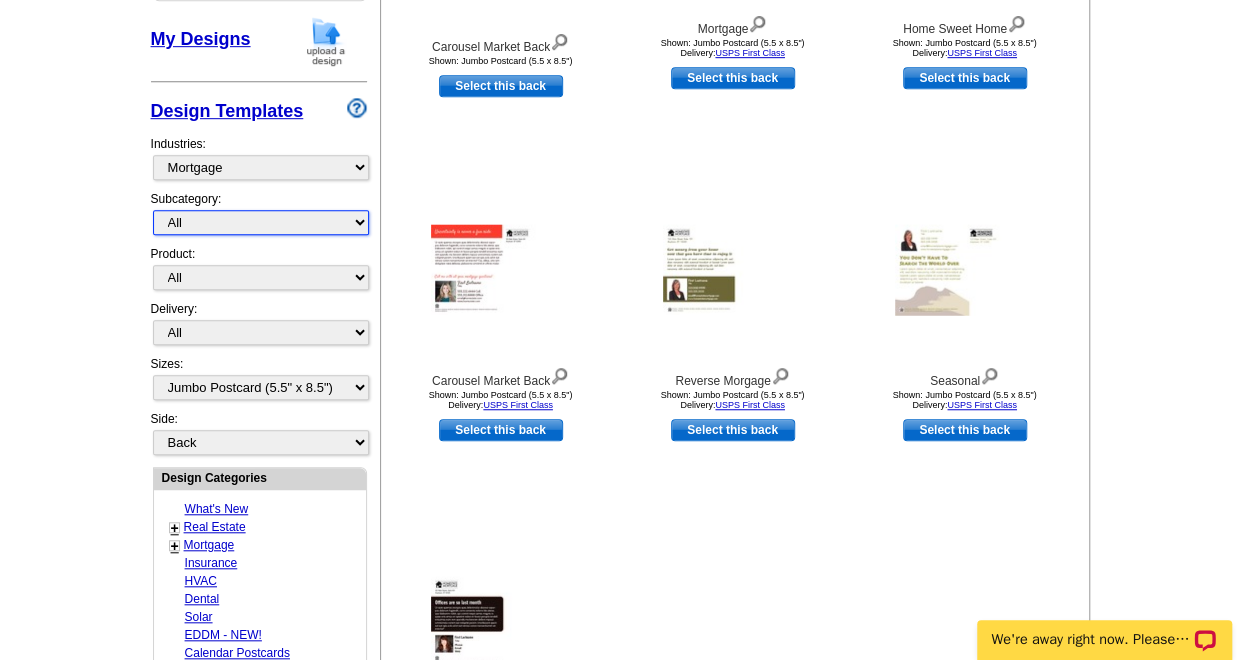 click on "All Distressed Homeowners Lending Refinance Seminars" at bounding box center (261, 222) 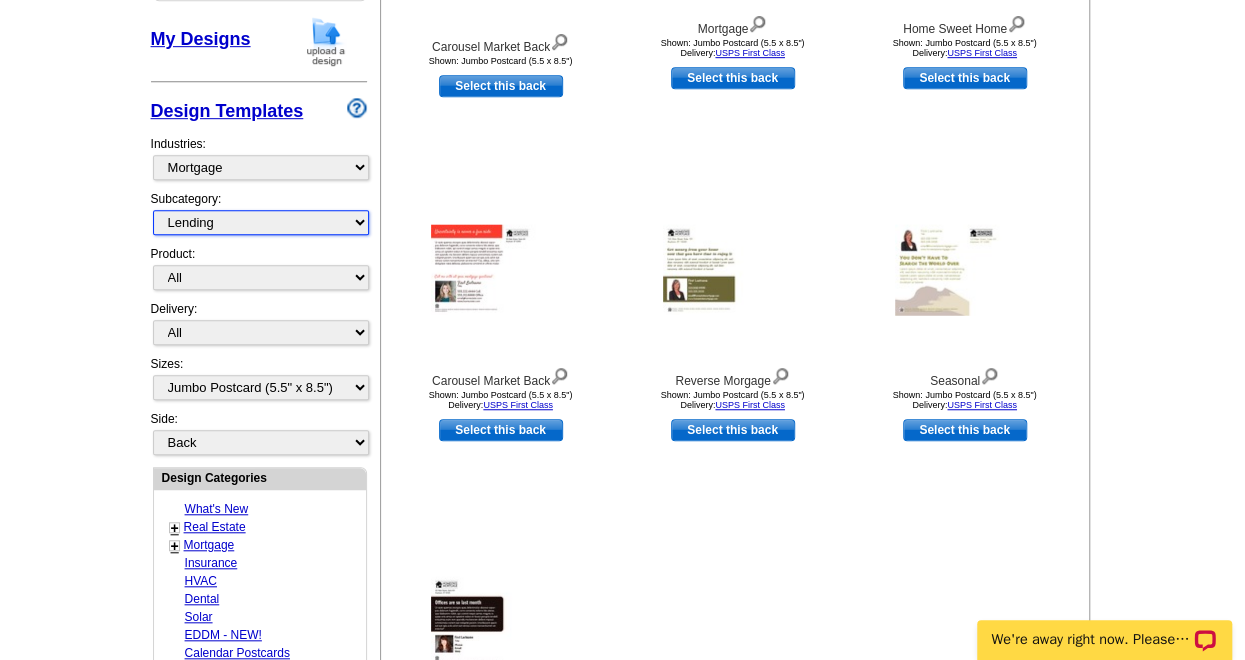 click on "All Distressed Homeowners Lending Refinance Seminars" at bounding box center (261, 222) 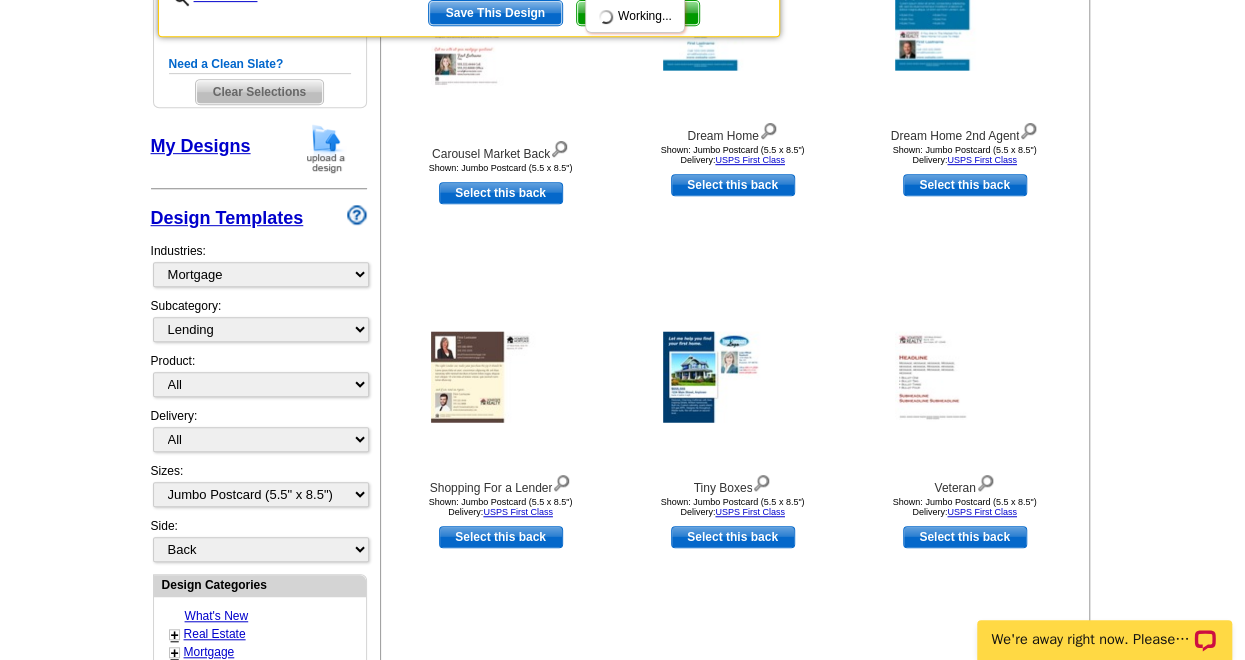 click on "Design Templates
Industries:
What's New Real Estate Mortgage Insurance HVAC Dental Solar EDDM - NEW! Calendar Postcards Arts & Entertainment Assisted Living Automotive Beauty & Fitness Business Services Education, Camps & Childcare Financial Services Food & Beverage Healthcare Holiday Home Services Keep-in-Touch Legal Non-Profit Personal Projects Pets & Veterinarians Photo Cards Religion & Faith Retail Seasonal Sports & Recreation Sports Schedules Travel Greeting Cards All Postcards All Flyers & Brochures All Business Cards All Door Hangers All Greeting Cards
Subcategory:
All Distressed Homeowners Lending Refinance Seminars" at bounding box center [259, 356] 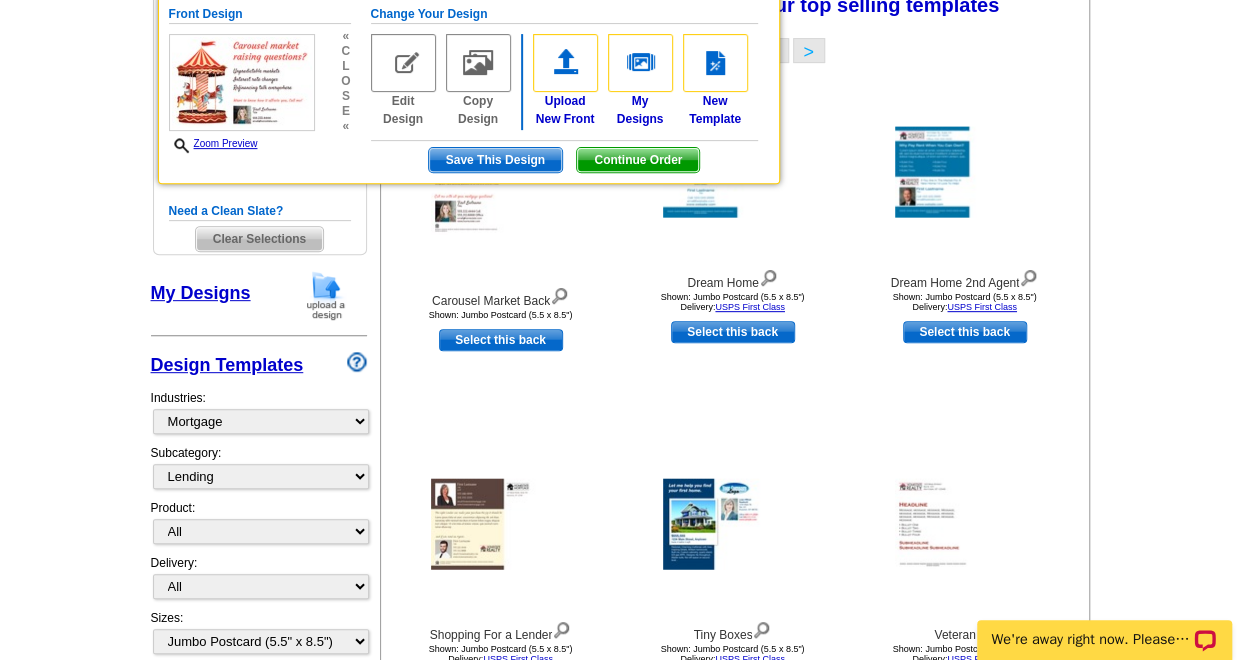 scroll, scrollTop: 295, scrollLeft: 0, axis: vertical 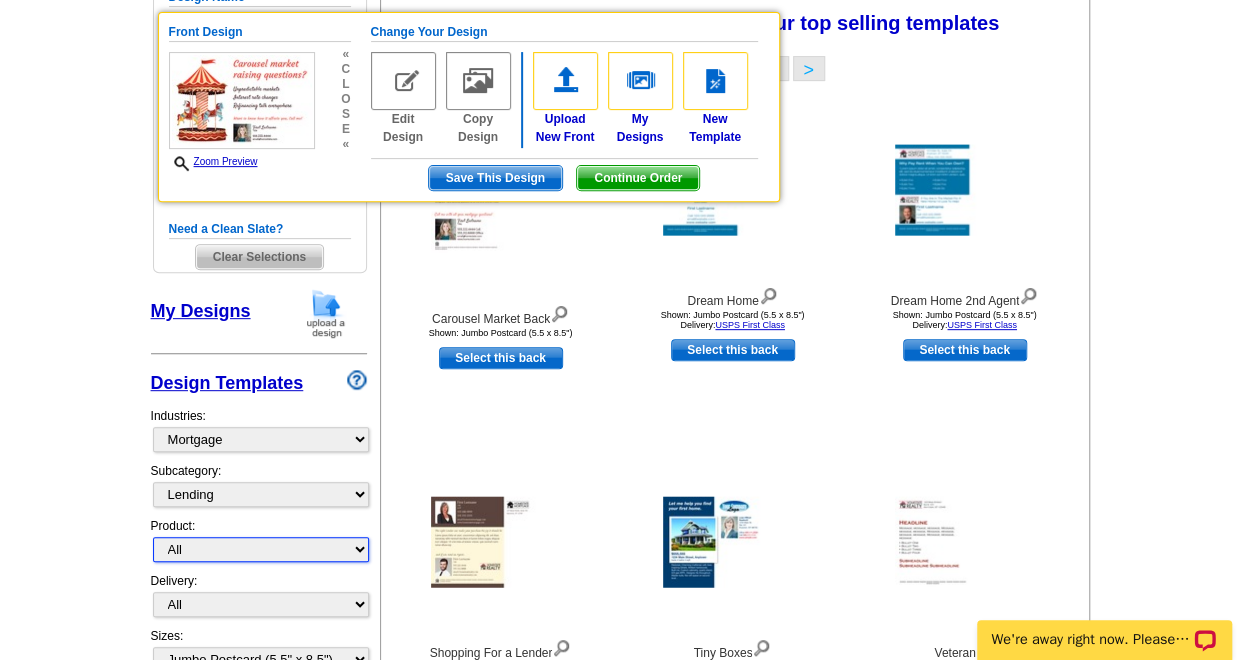 click on "All
Postcards
Letters and flyers
Business Cards
Door Hangers
Greeting Cards" at bounding box center (261, 549) 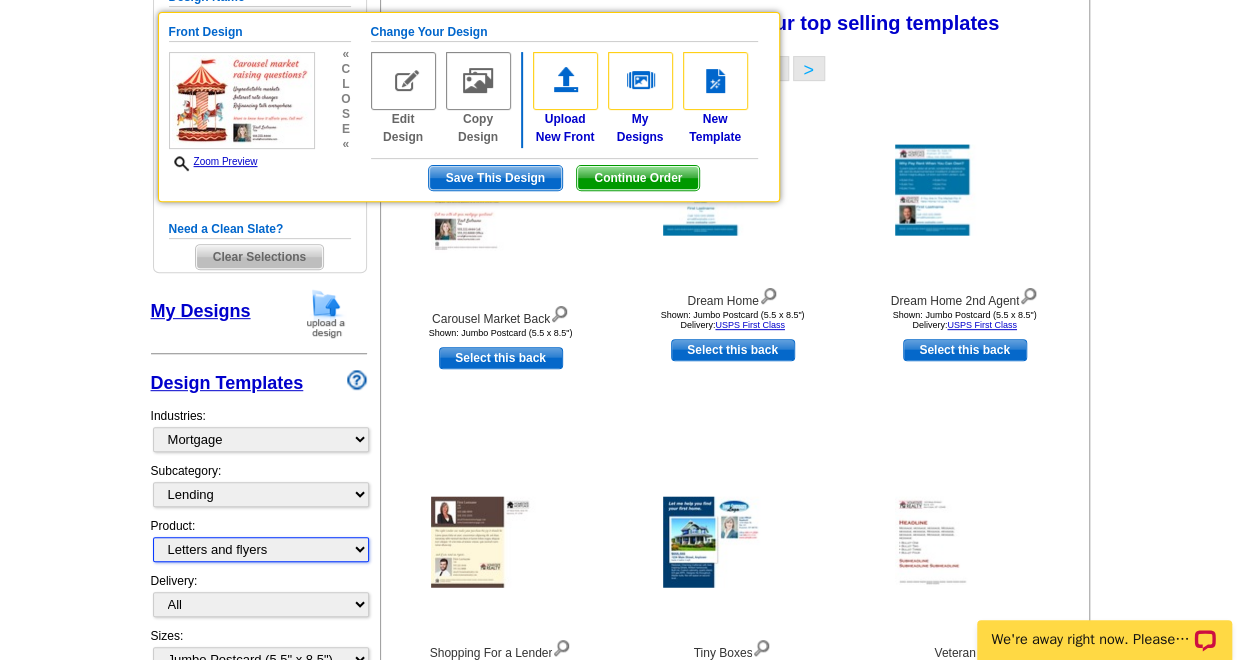 click on "All
Postcards
Letters and flyers
Business Cards
Door Hangers
Greeting Cards" at bounding box center (261, 549) 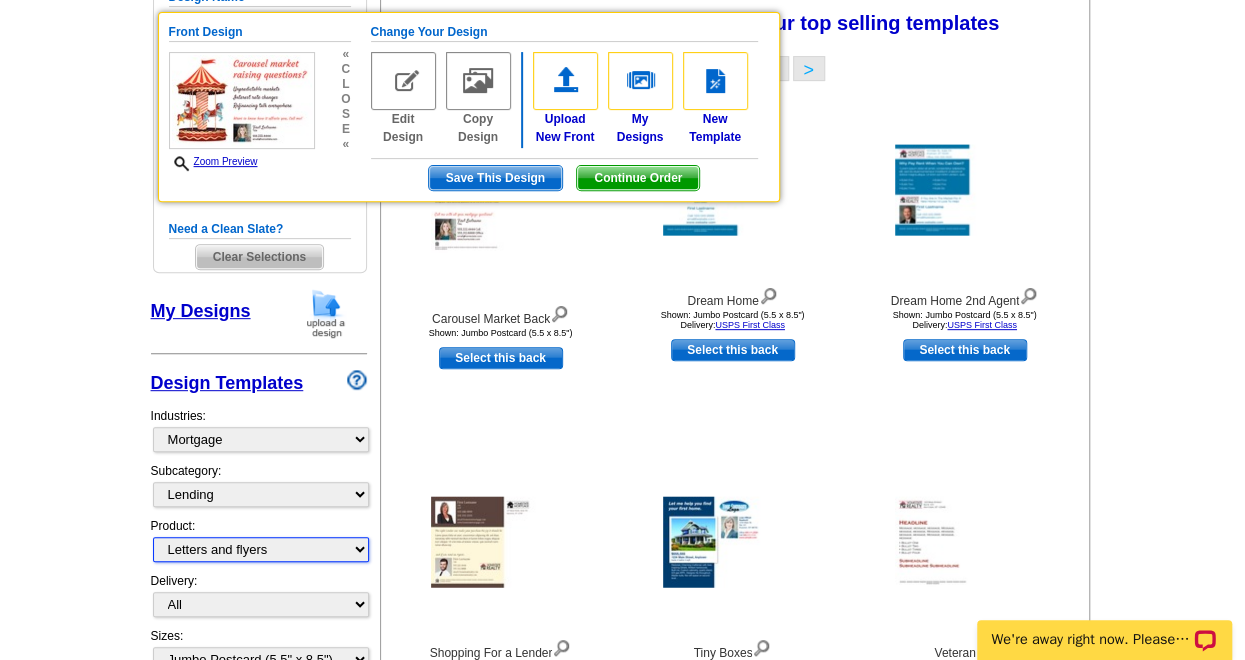 select 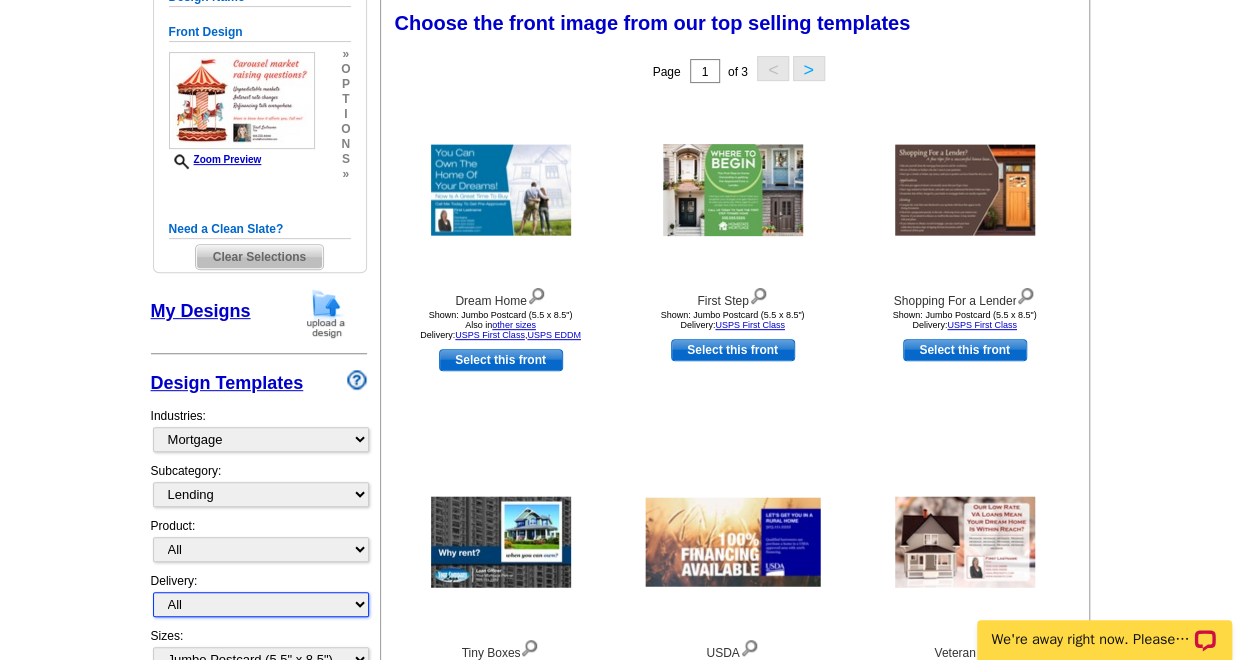 click on "All
First Class Mail
Shipped to Me
EDDM Save 66% on Postage" at bounding box center (261, 604) 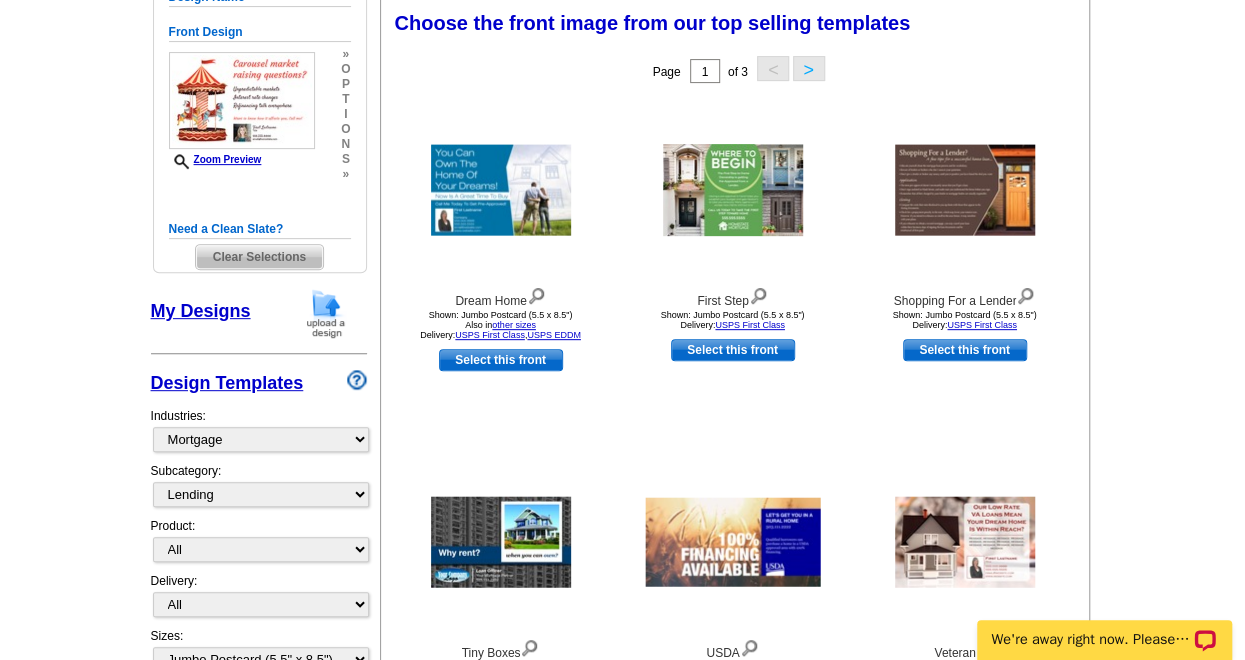 drag, startPoint x: 1243, startPoint y: 267, endPoint x: 1246, endPoint y: 313, distance: 46.09772 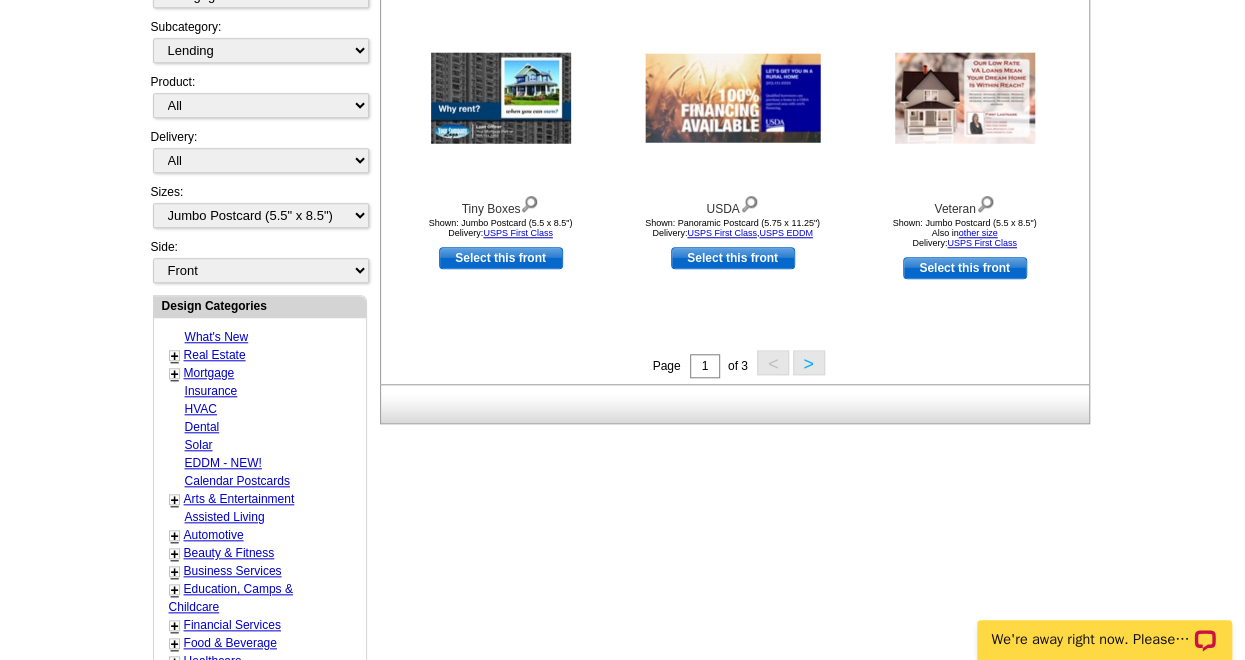scroll, scrollTop: 771, scrollLeft: 0, axis: vertical 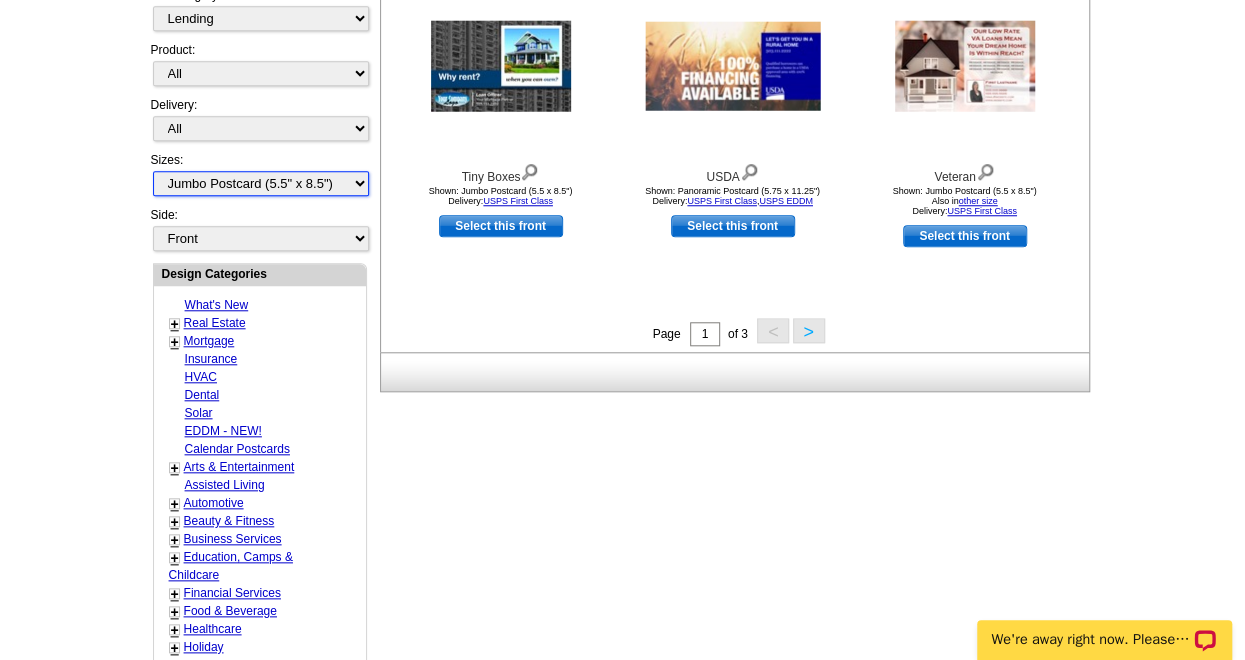 click on "All Jumbo Postcard (5.5" x 8.5") Regular Postcard (4.25" x 5.6") Panoramic Postcard (5.75" x 11.25") Giant Postcard (8.5" x 11") EDDM Postcard (6.125" x 8.25") Business Card (3.5" x 2") Letter Flyer (8.5" x 11") Tabloid Flyer (11" x 17") Greeting Card (4.5" x 6") Greeting Card - Large (8.5" x 5.5") Door Hanger (4" x 11")" at bounding box center (261, 183) 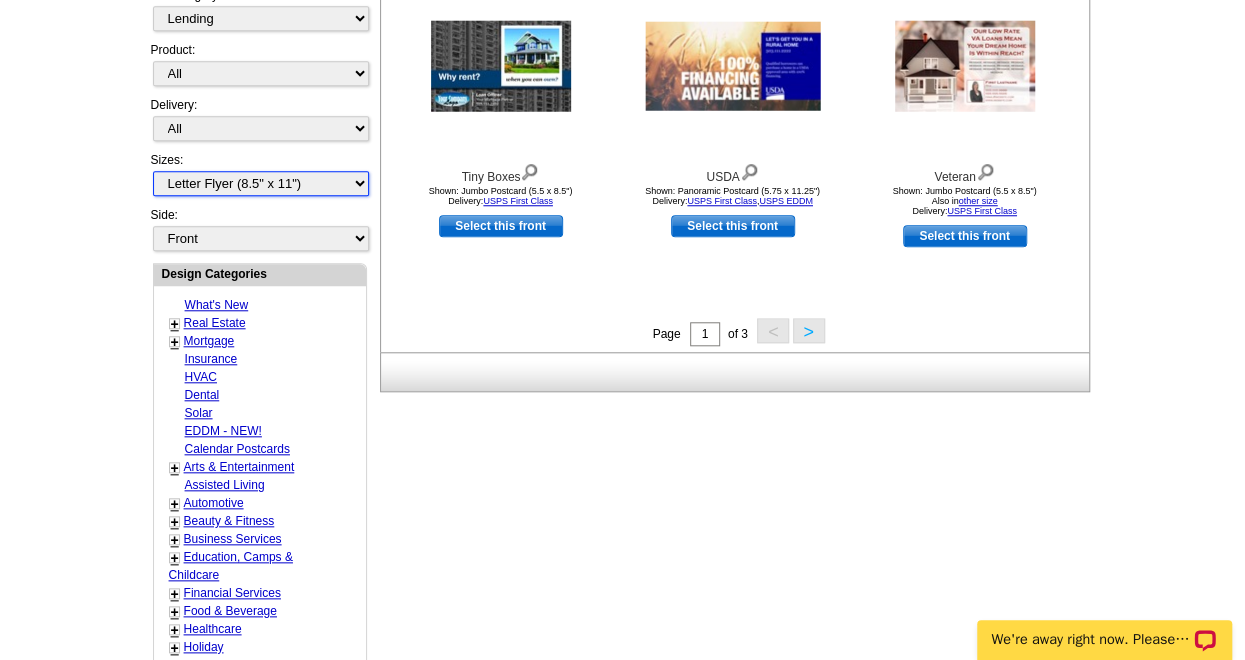 click on "All Jumbo Postcard (5.5" x 8.5") Regular Postcard (4.25" x 5.6") Panoramic Postcard (5.75" x 11.25") Giant Postcard (8.5" x 11") EDDM Postcard (6.125" x 8.25") Business Card (3.5" x 2") Letter Flyer (8.5" x 11") Tabloid Flyer (11" x 17") Greeting Card (4.5" x 6") Greeting Card - Large (8.5" x 5.5") Door Hanger (4" x 11")" at bounding box center [261, 183] 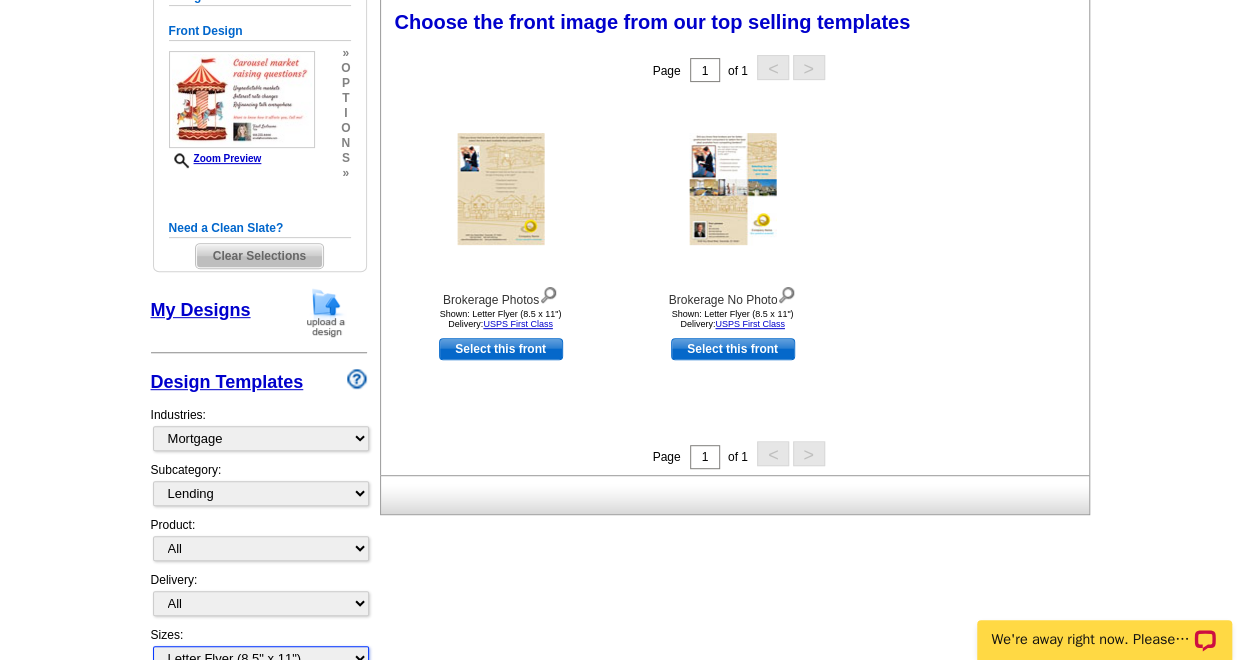 scroll, scrollTop: 295, scrollLeft: 0, axis: vertical 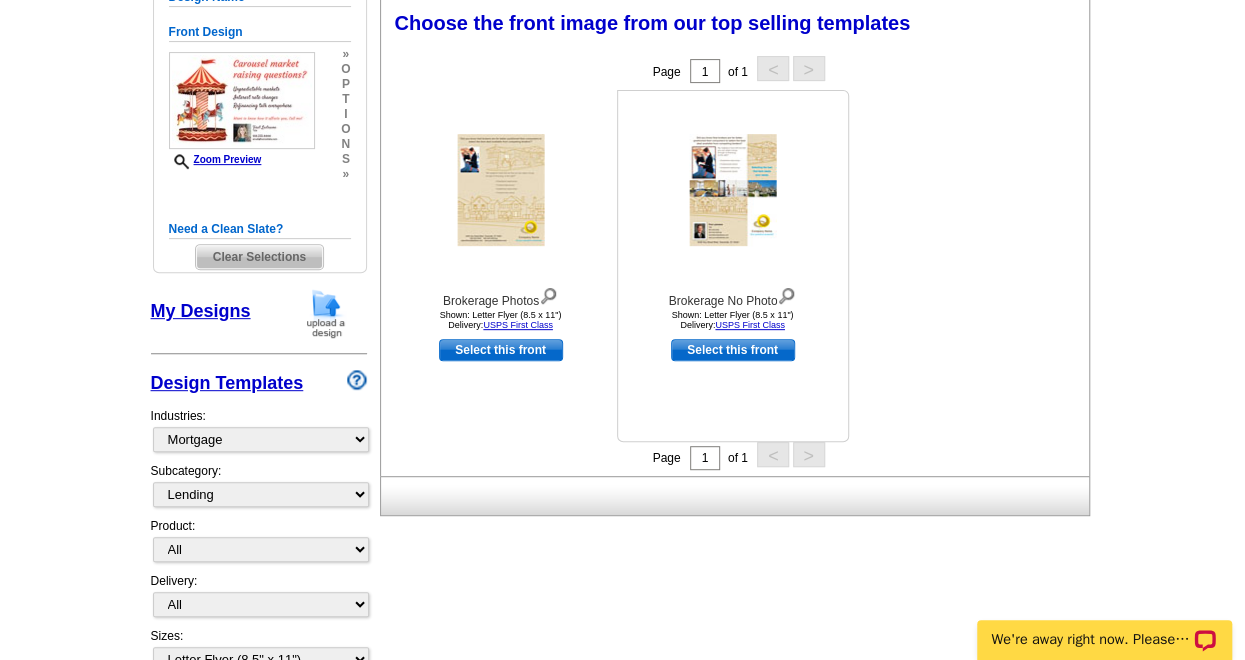 click at bounding box center [732, 190] 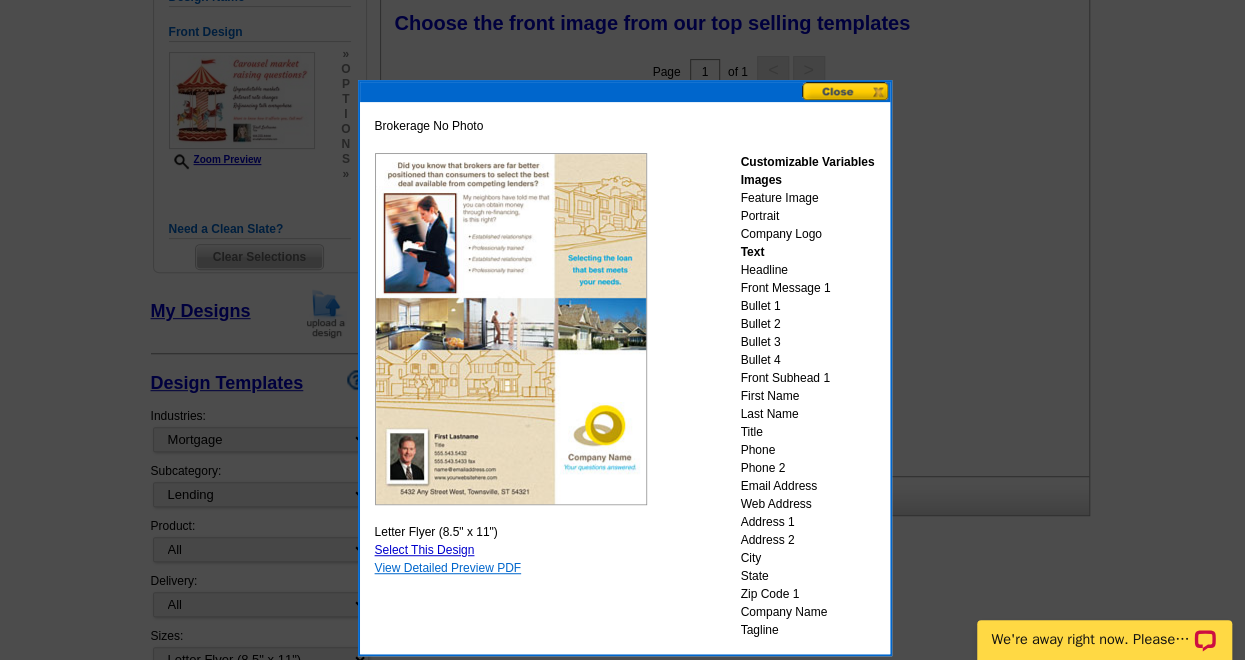 click on "View Detailed Preview PDF" at bounding box center [448, 568] 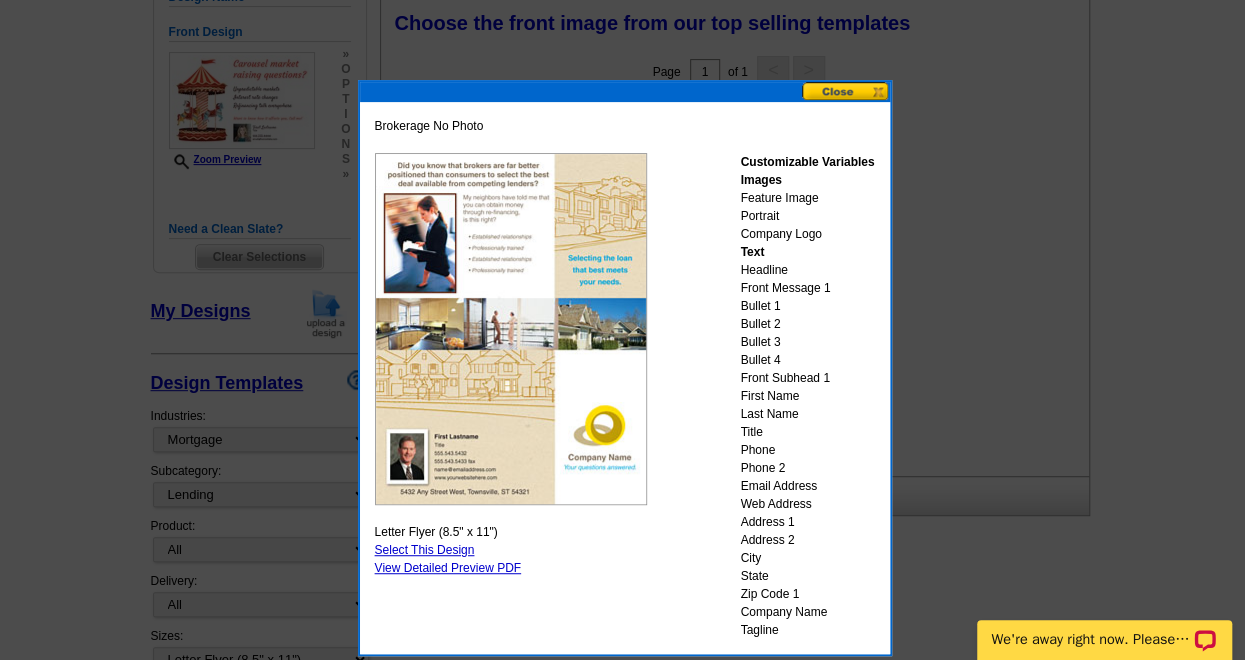 click on "Select This Design" at bounding box center (425, 550) 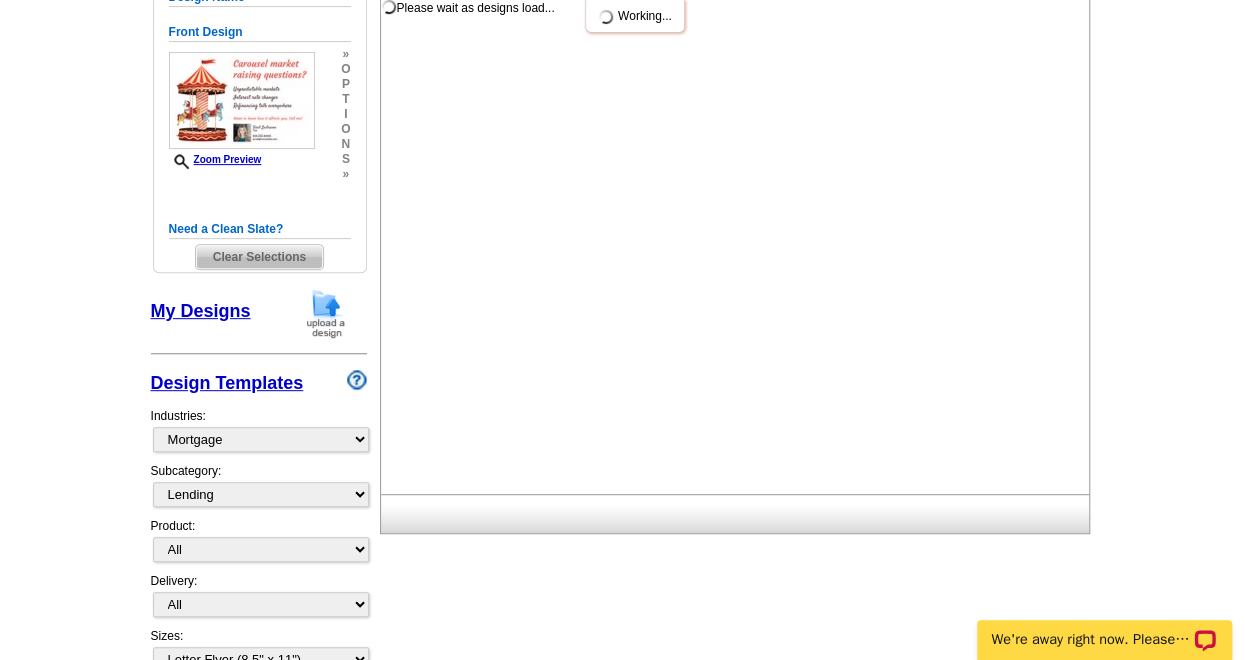 scroll, scrollTop: 0, scrollLeft: 0, axis: both 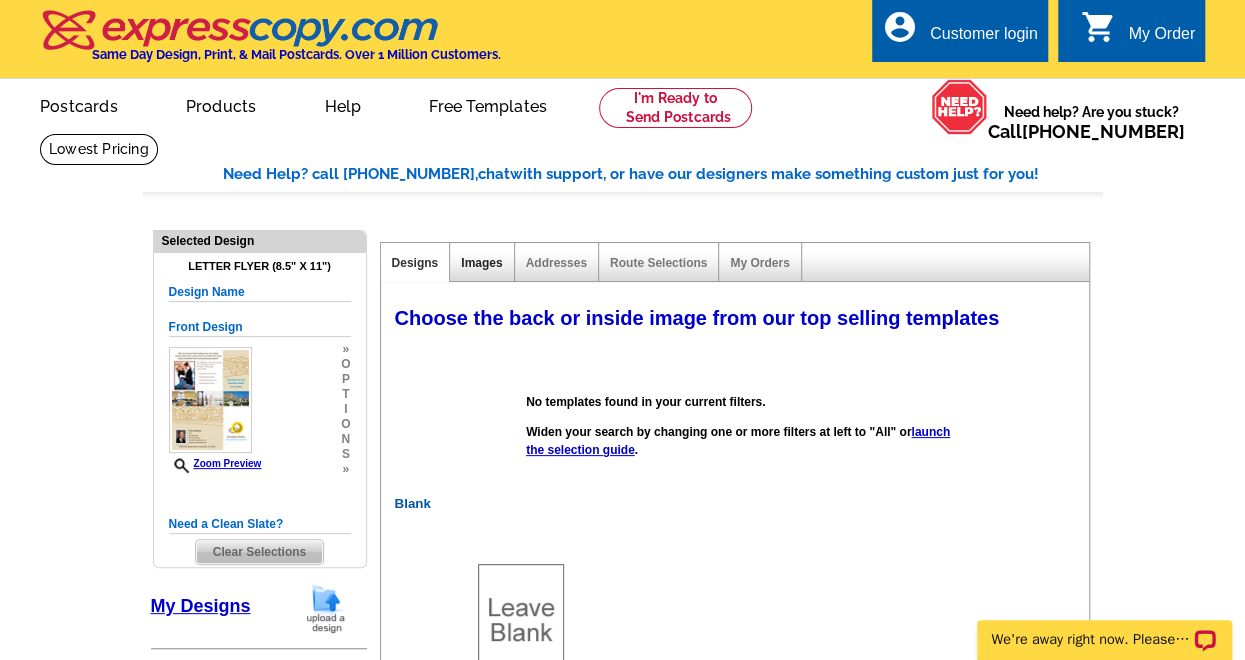 click on "Images" at bounding box center [481, 263] 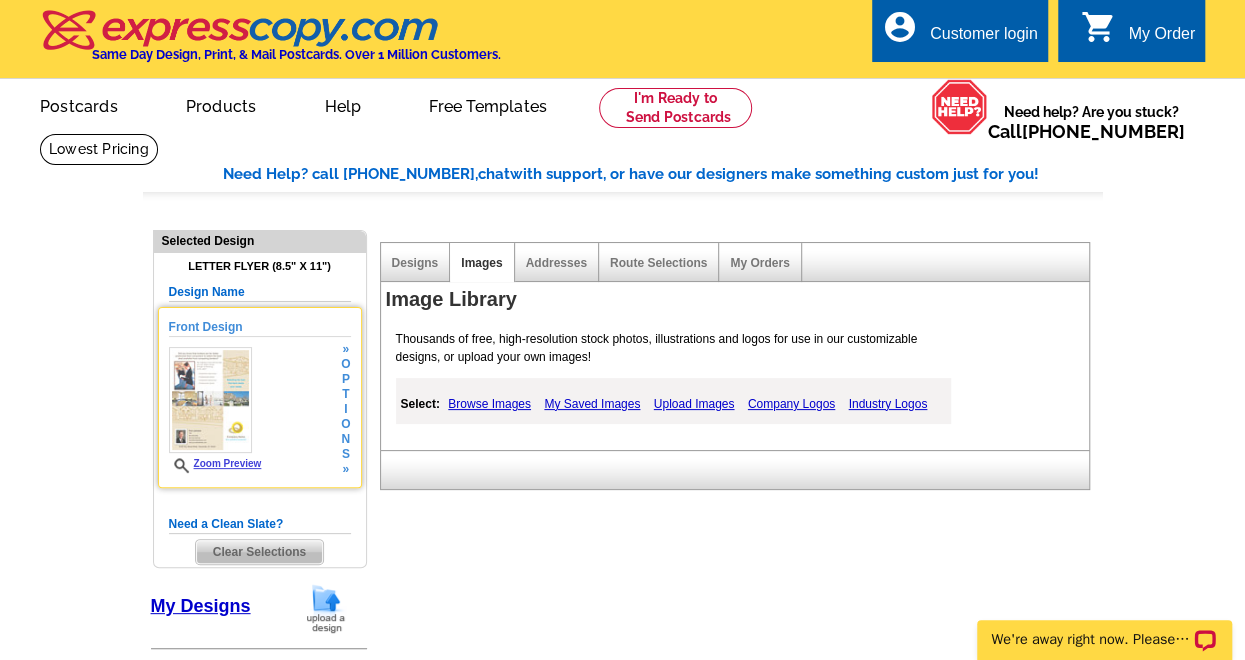 click at bounding box center (211, 400) 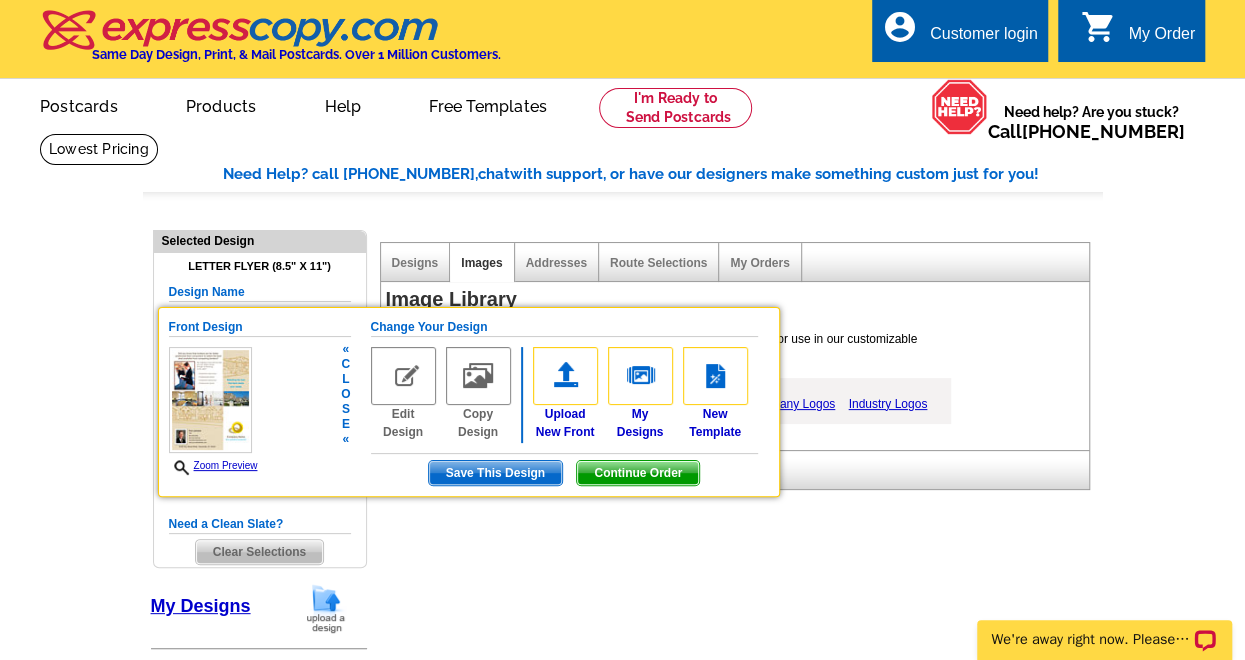 click at bounding box center [403, 376] 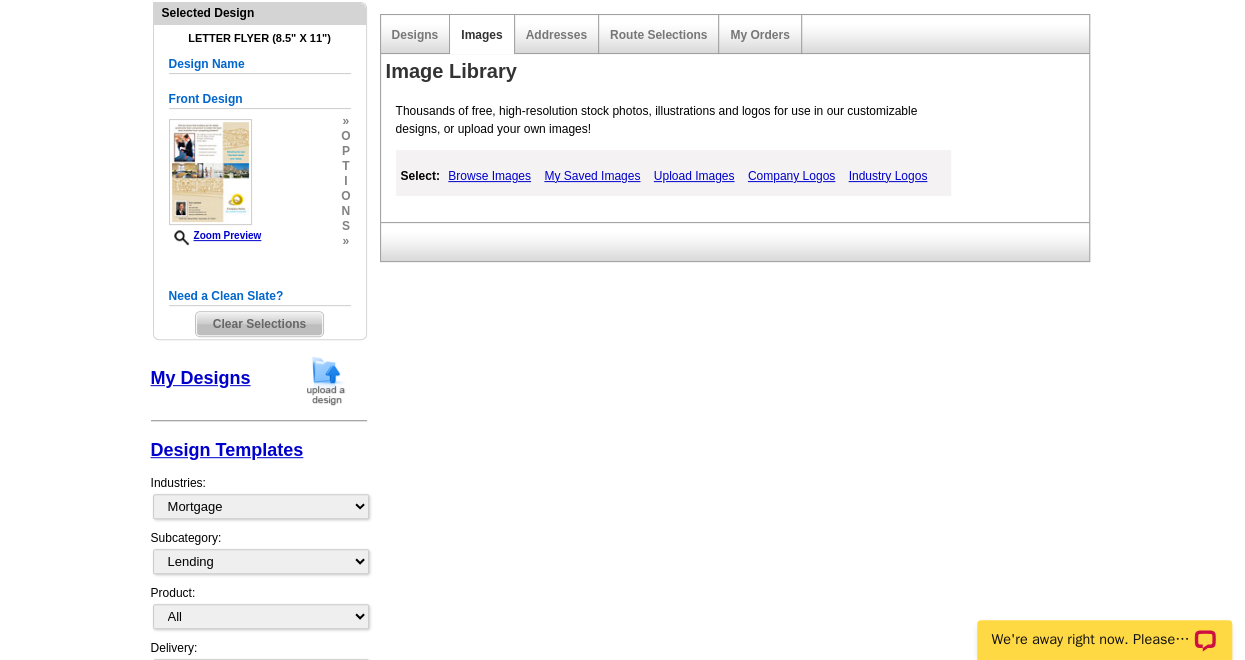 scroll, scrollTop: 138, scrollLeft: 0, axis: vertical 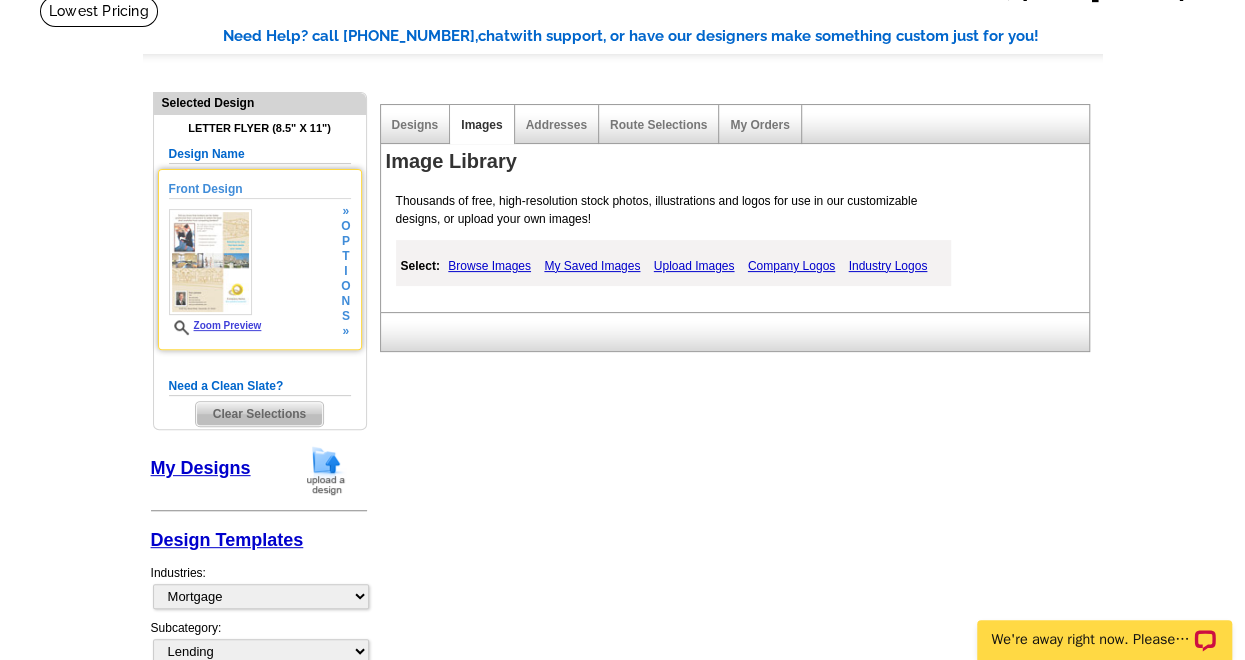 click at bounding box center (211, 262) 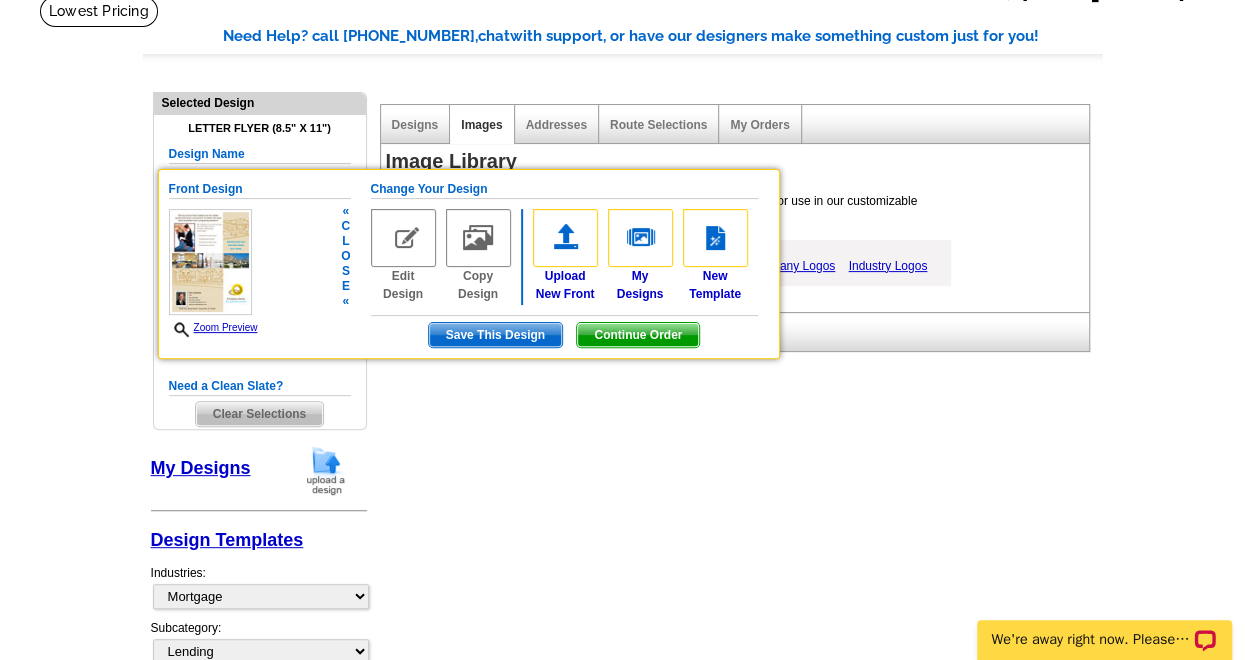 click at bounding box center [211, 262] 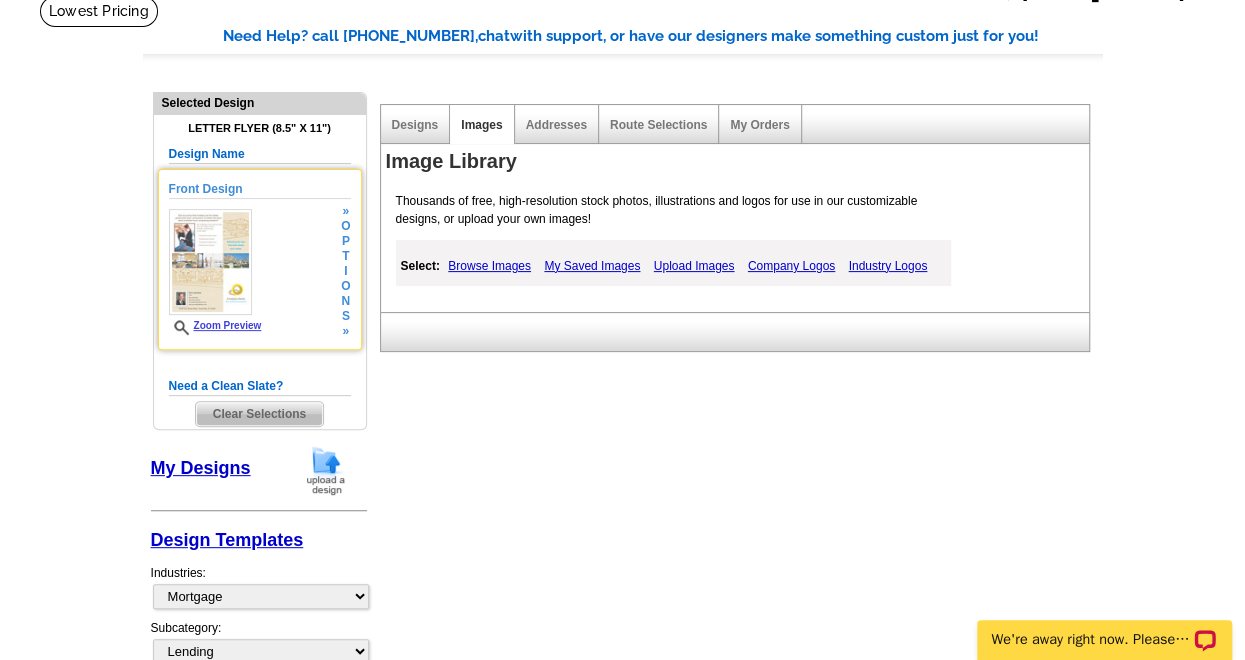 click at bounding box center [211, 262] 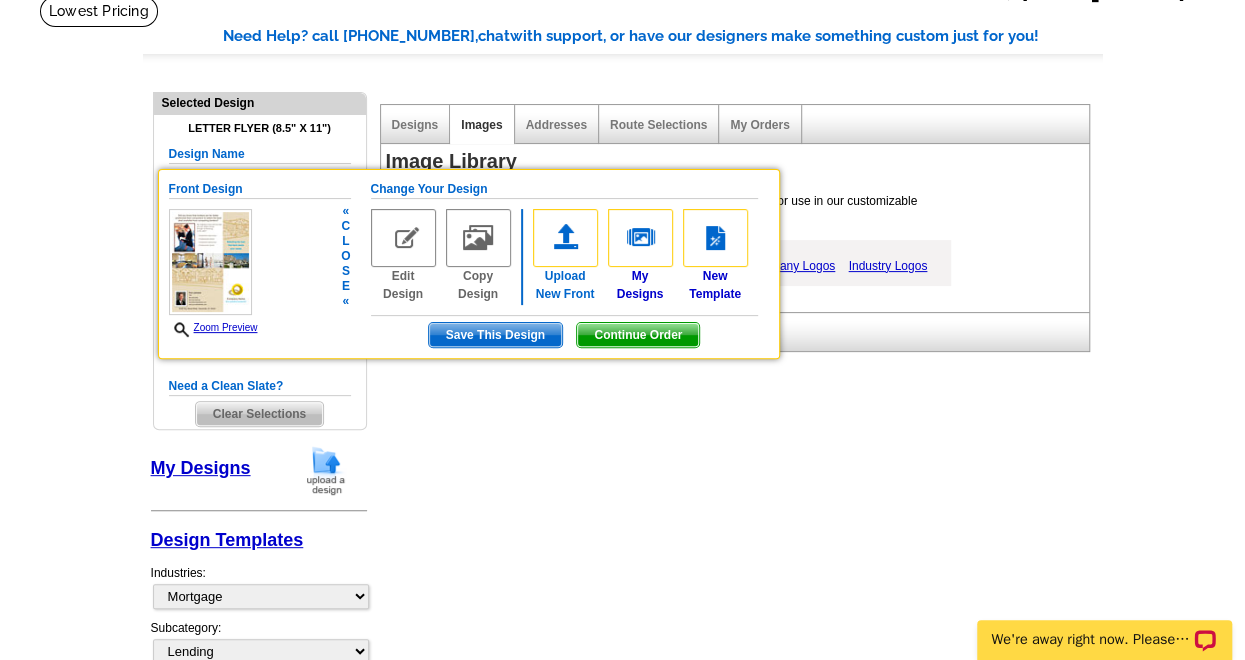 click at bounding box center (565, 238) 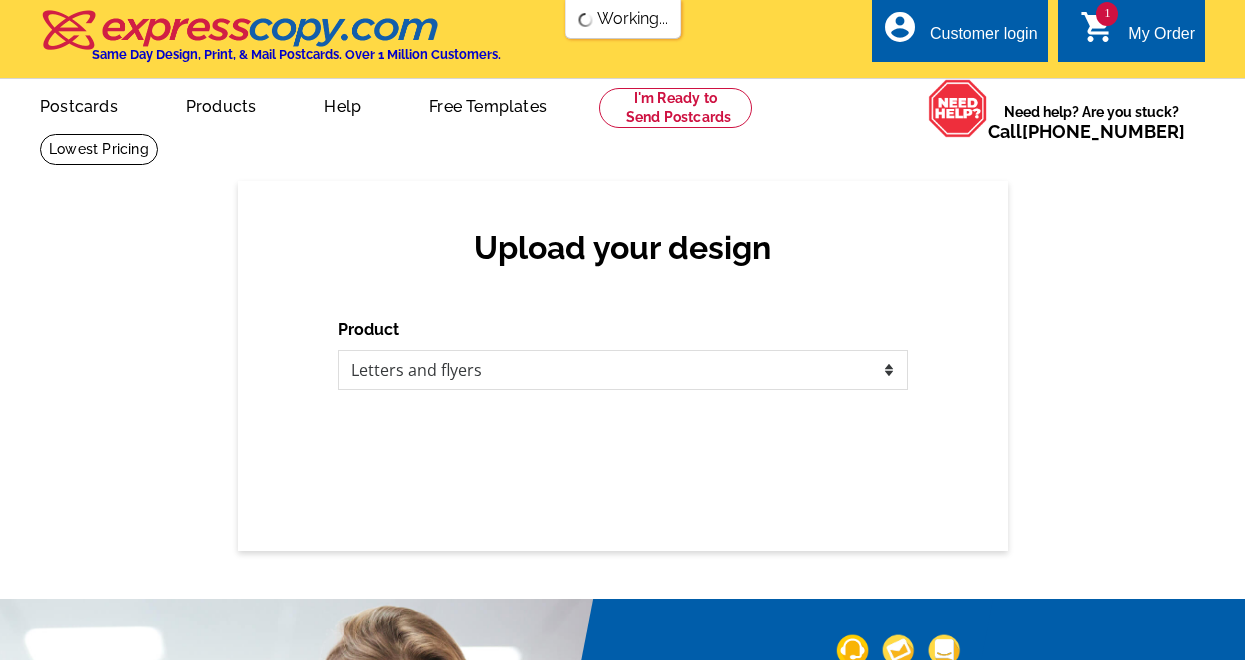 scroll, scrollTop: 0, scrollLeft: 0, axis: both 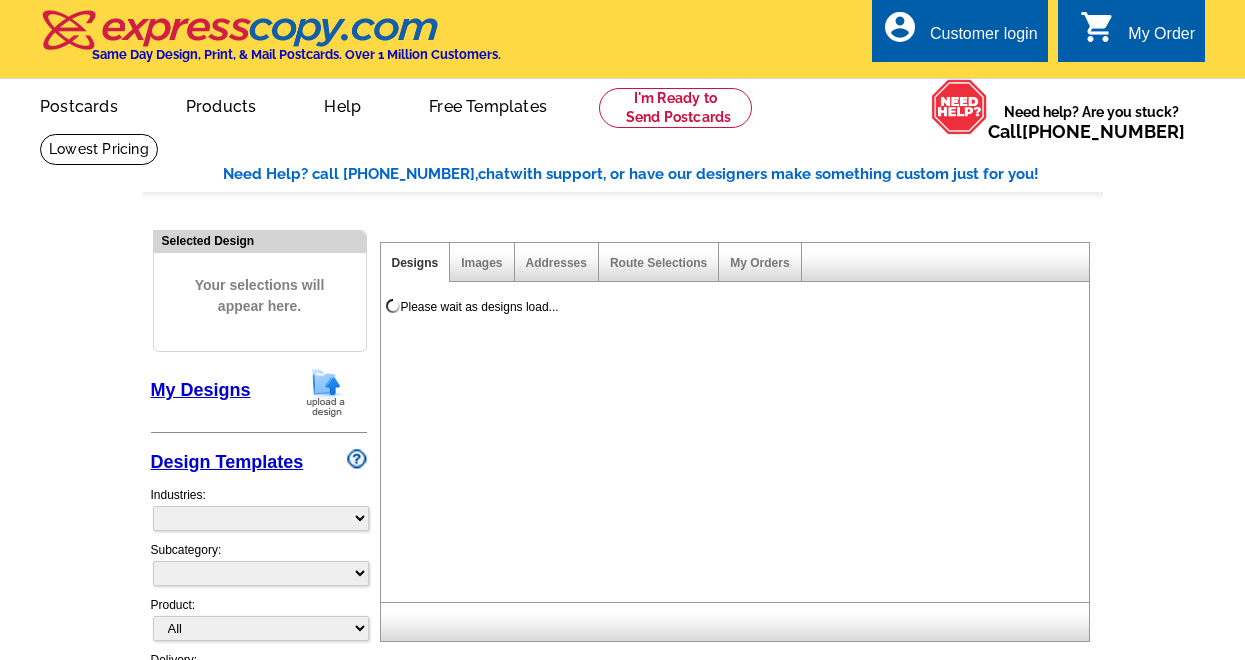 select 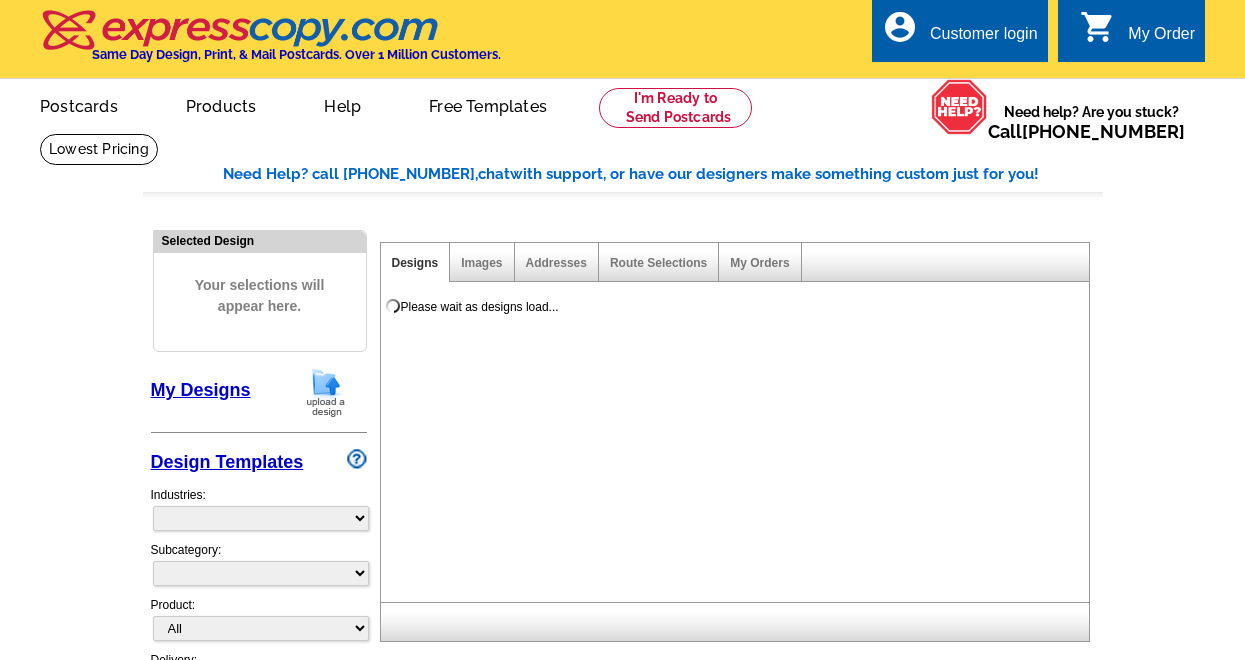 select on "6" 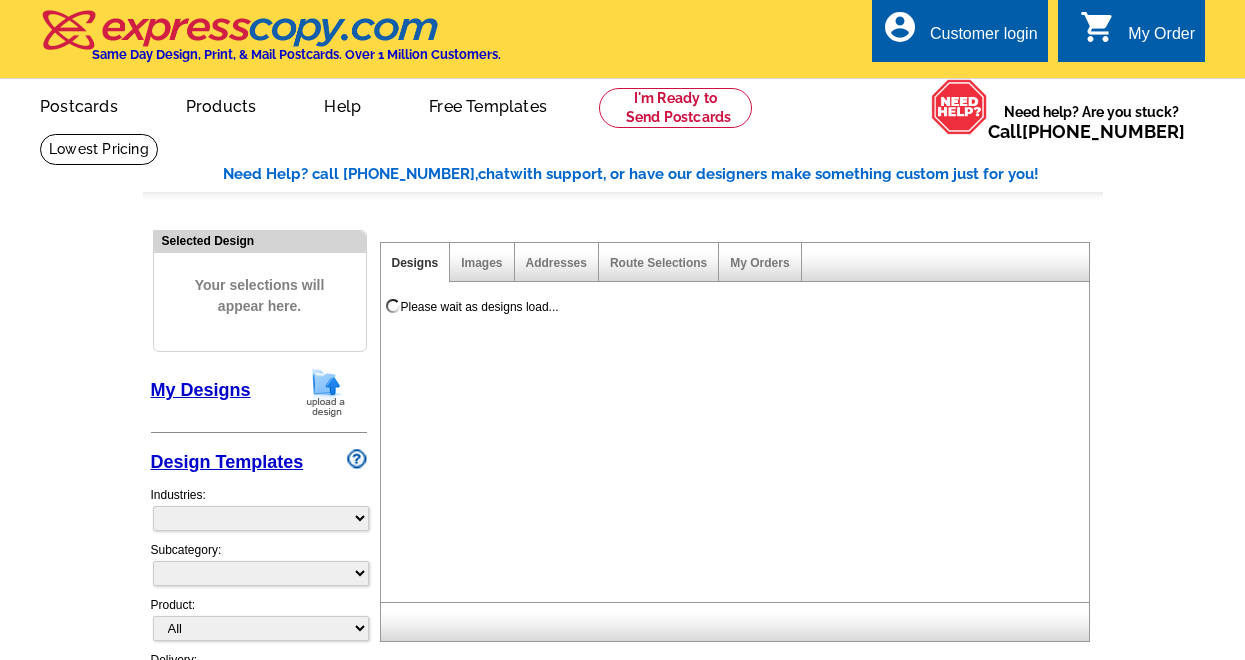 select on "back" 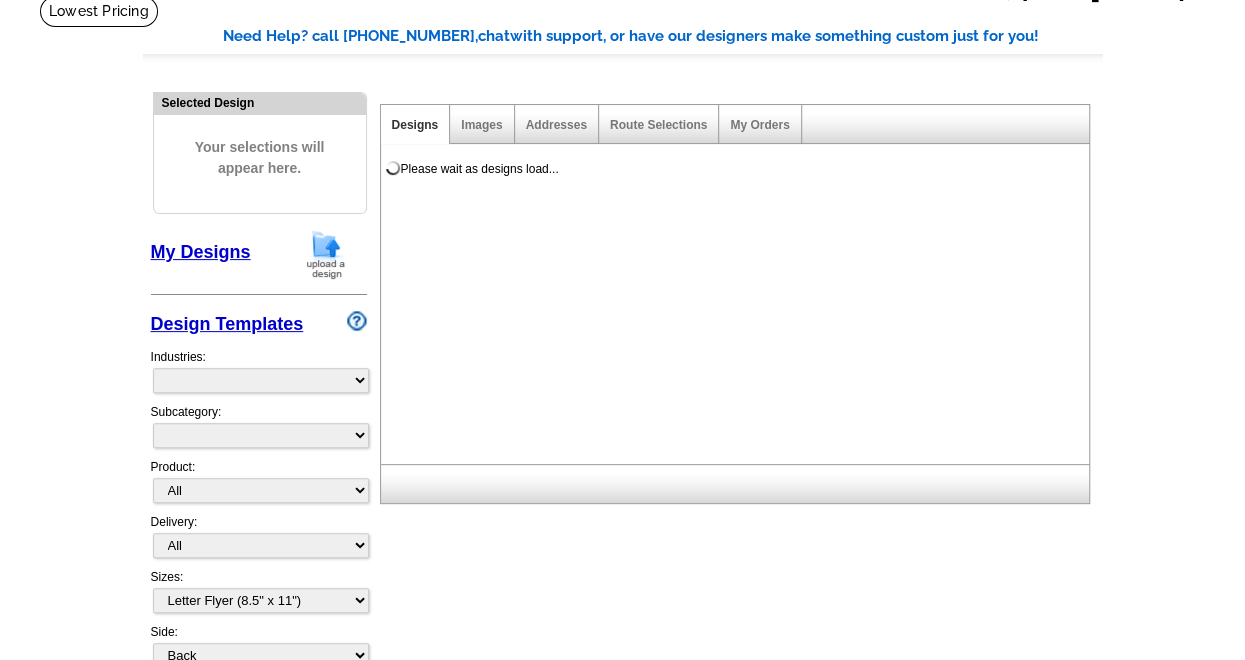scroll, scrollTop: 138, scrollLeft: 0, axis: vertical 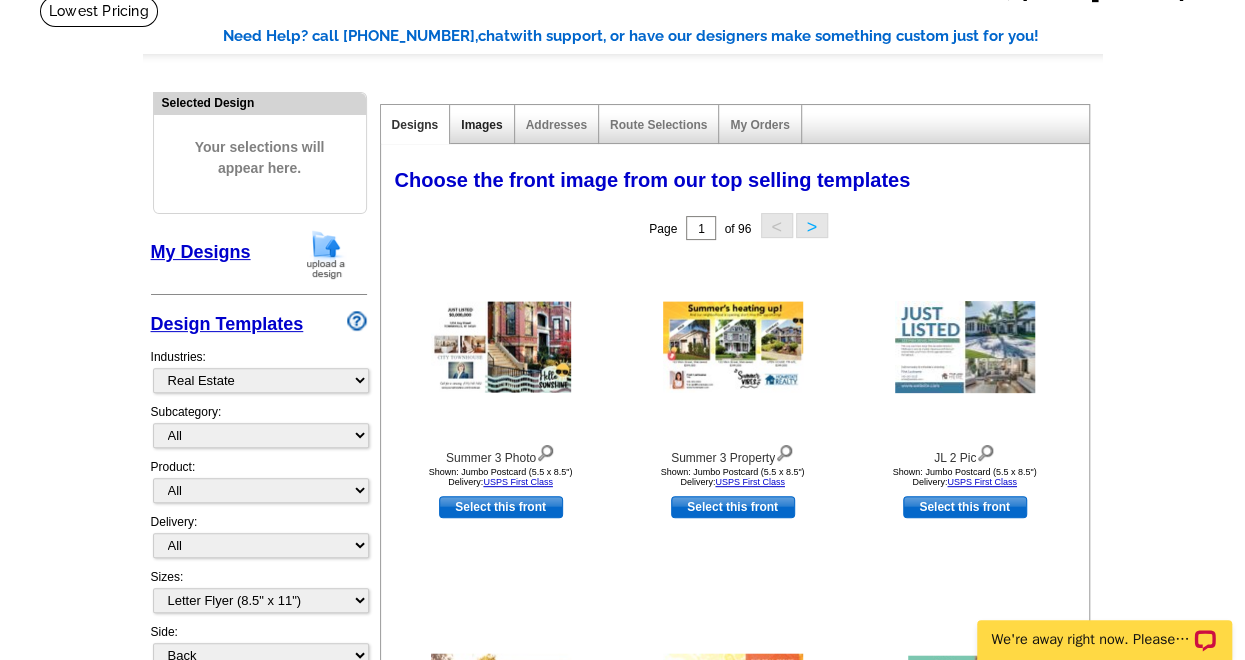 click on "Images" at bounding box center [481, 125] 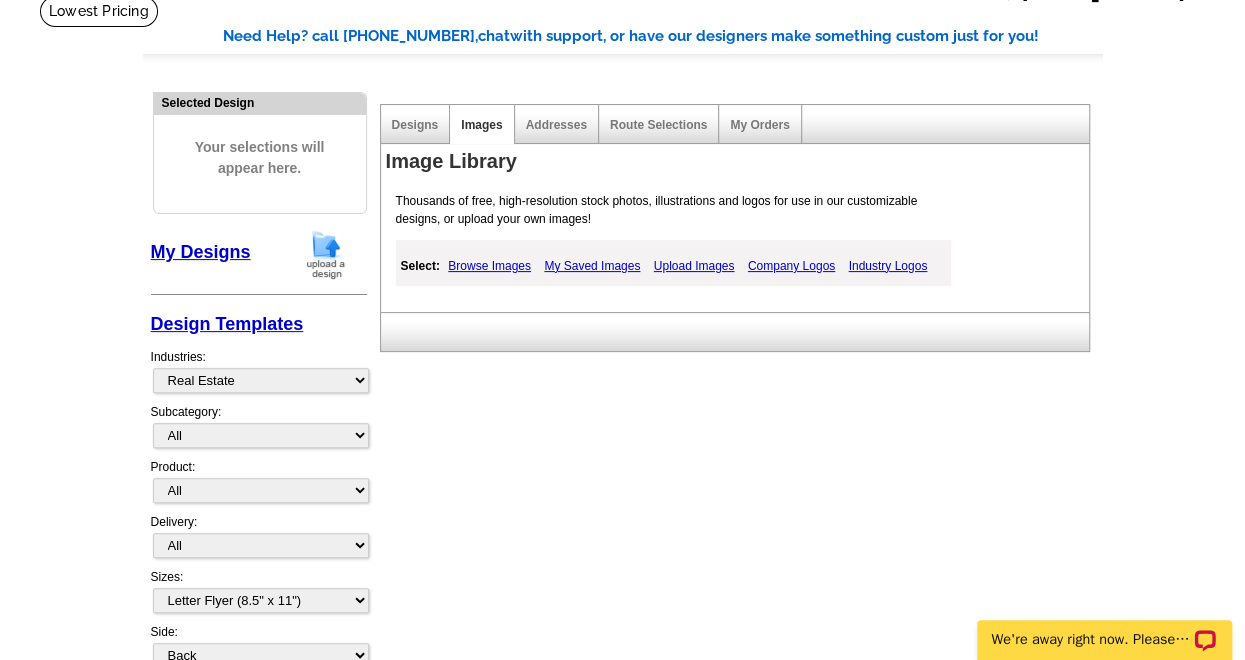 click on "Browse Images" at bounding box center [489, 266] 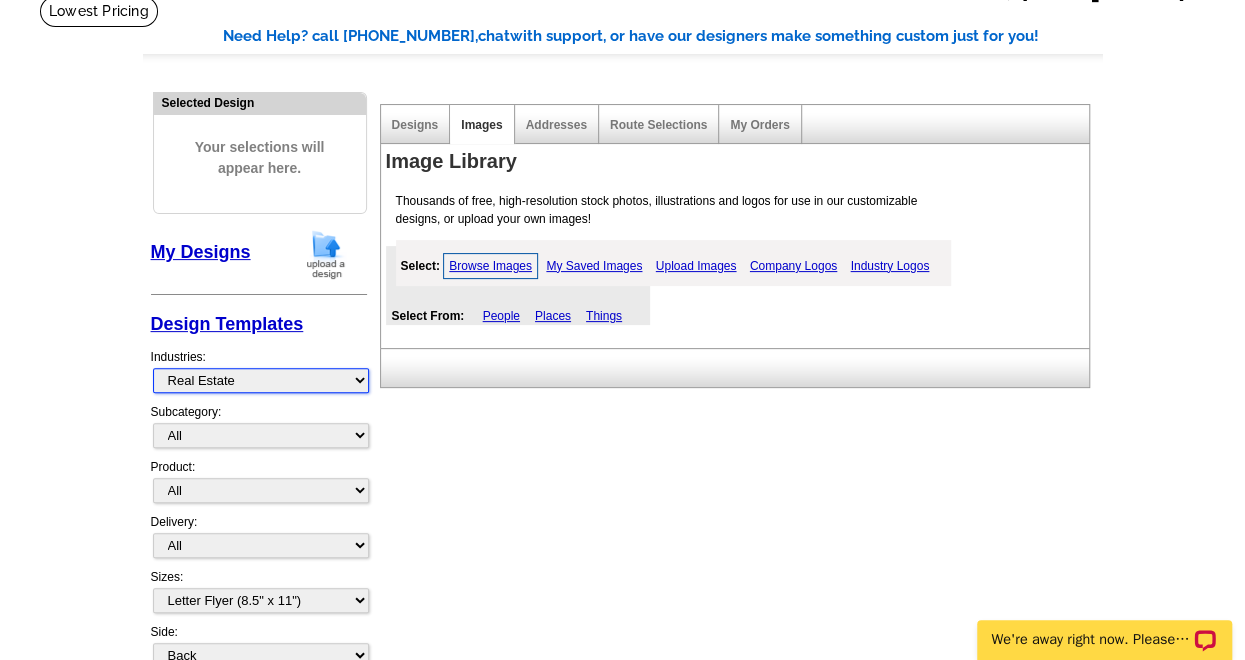 click on "What's New Real Estate Mortgage Insurance HVAC Dental Solar EDDM - NEW! Calendar Postcards Arts & Entertainment Assisted Living Automotive Beauty & Fitness Business Services Education, Camps & Childcare Financial Services Food & Beverage Healthcare Holiday Home Services Keep-in-Touch Legal Non-Profit Personal Projects Pets & Veterinarians Photo Cards Religion & Faith Retail Seasonal Sports & Recreation Sports Schedules Travel Greeting Cards All Postcards All Flyers & Brochures All Business Cards All Door Hangers All Greeting Cards" at bounding box center [261, 380] 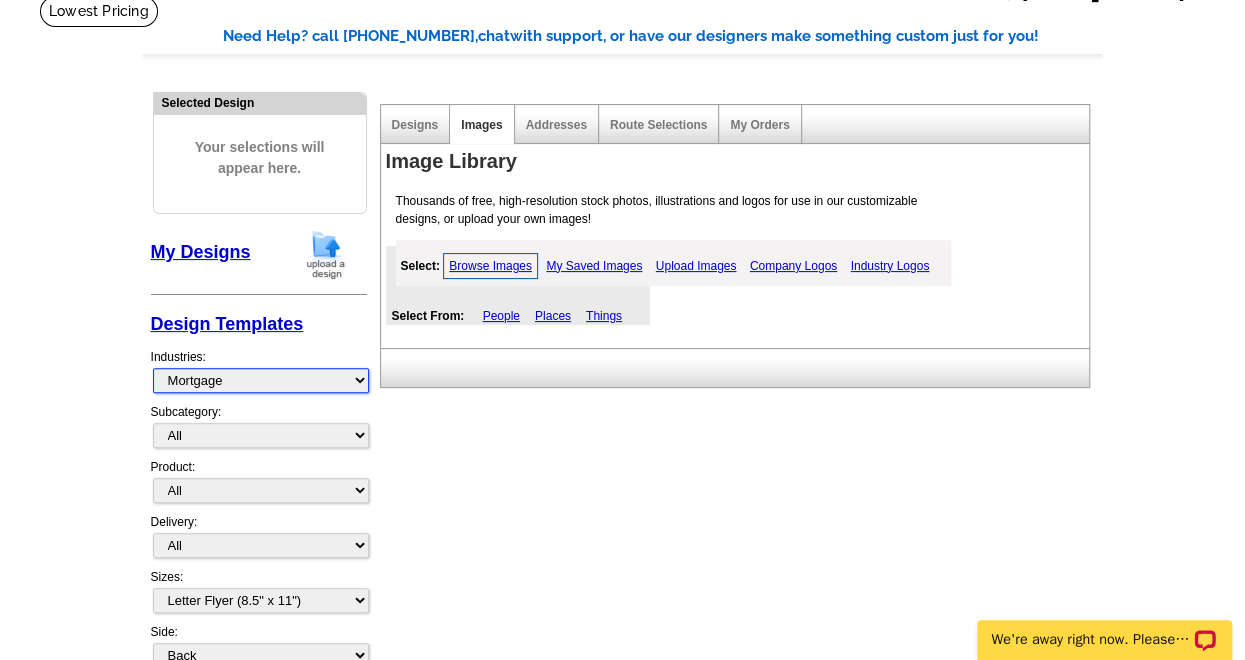 click on "What's New Real Estate Mortgage Insurance HVAC Dental Solar EDDM - NEW! Calendar Postcards Arts & Entertainment Assisted Living Automotive Beauty & Fitness Business Services Education, Camps & Childcare Financial Services Food & Beverage Healthcare Holiday Home Services Keep-in-Touch Legal Non-Profit Personal Projects Pets & Veterinarians Photo Cards Religion & Faith Retail Seasonal Sports & Recreation Sports Schedules Travel Greeting Cards All Postcards All Flyers & Brochures All Business Cards All Door Hangers All Greeting Cards" at bounding box center (261, 380) 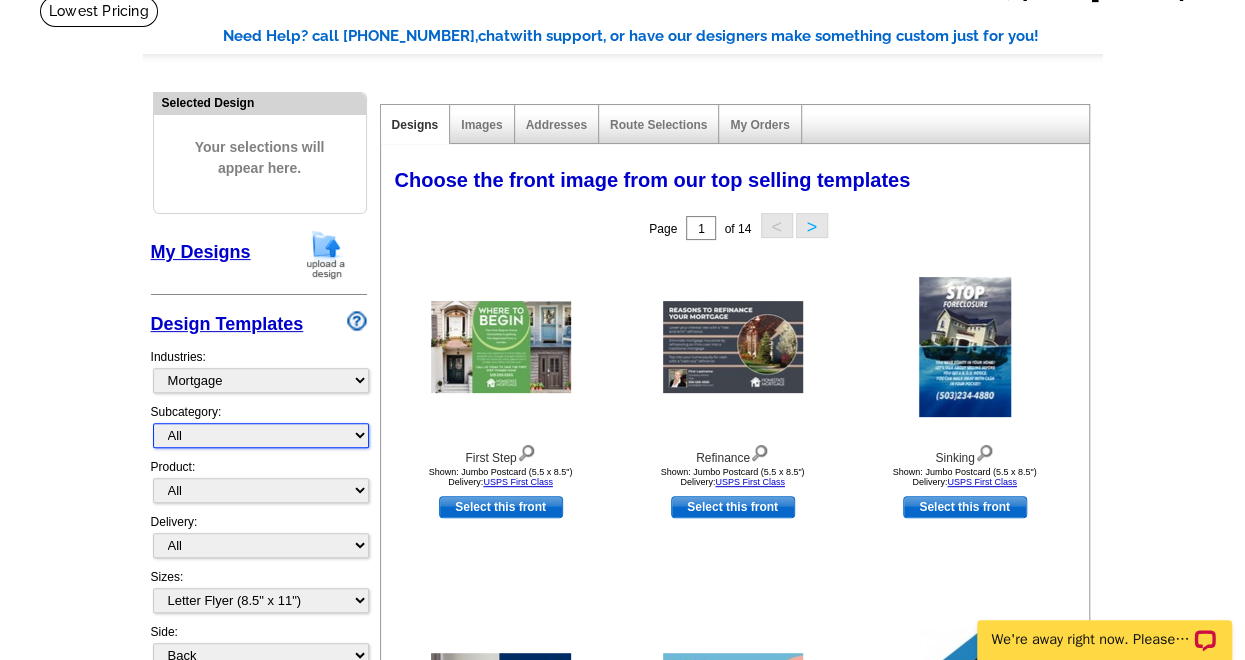 click on "All Distressed Homeowners Lending Refinance Seminars" at bounding box center [261, 435] 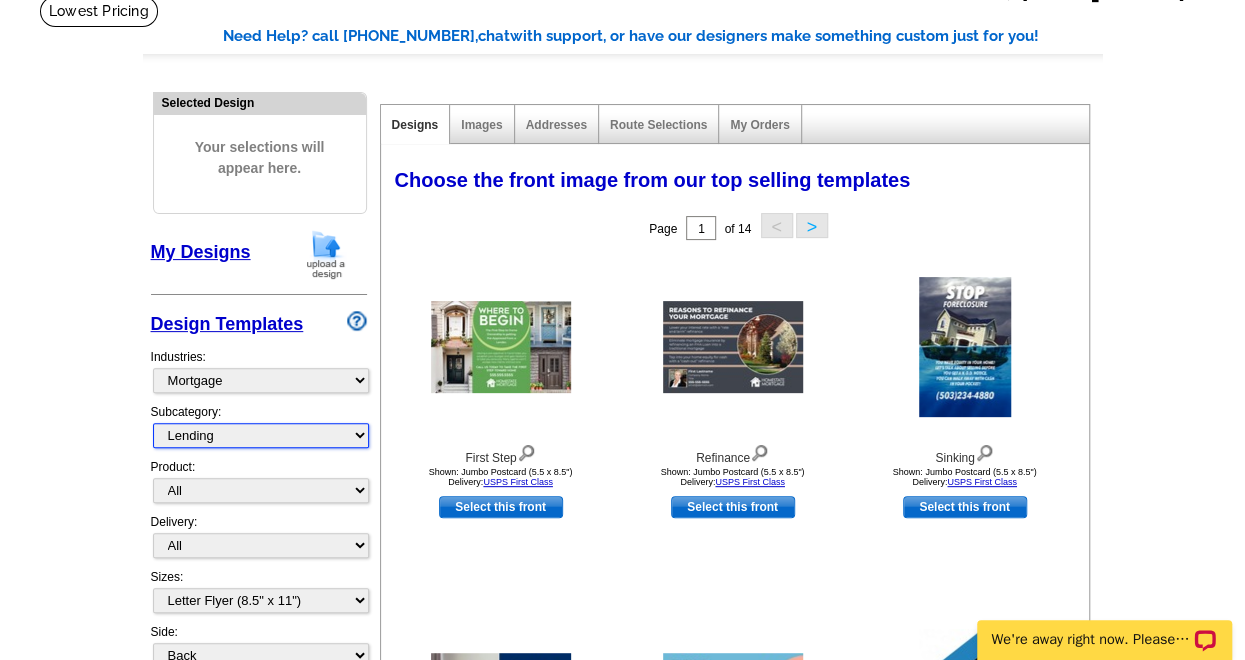 click on "All Distressed Homeowners Lending Refinance Seminars" at bounding box center [261, 435] 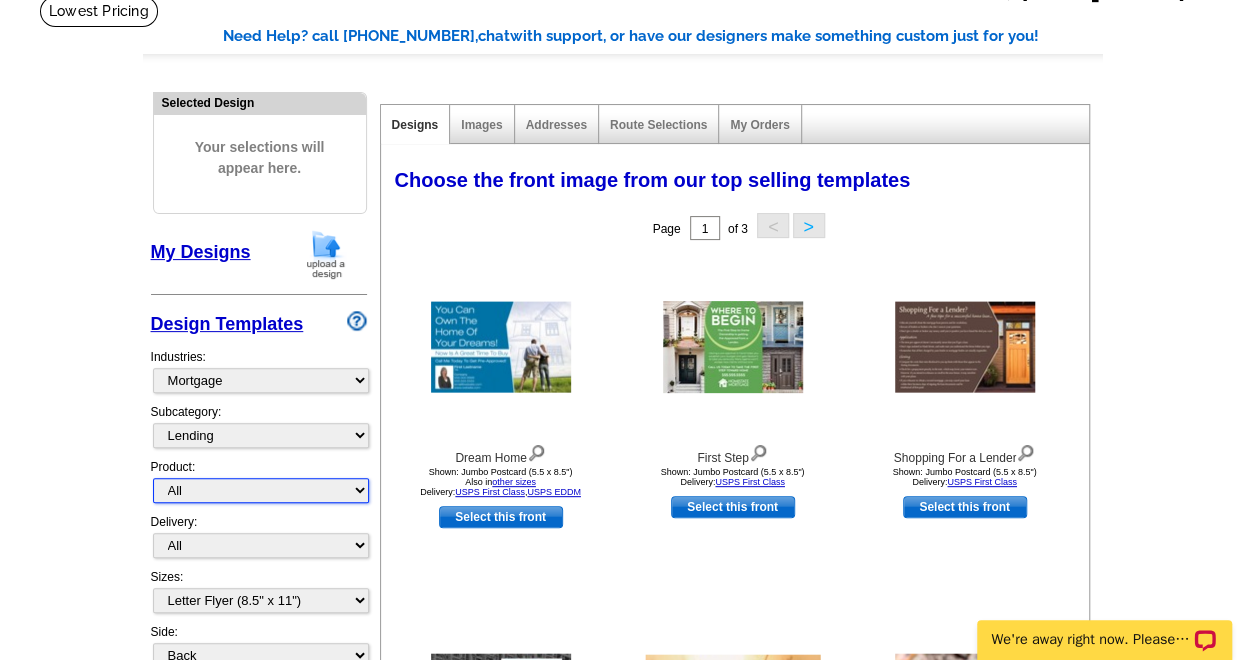 click on "All
Postcards
Letters and flyers
Business Cards
Door Hangers
Greeting Cards" at bounding box center (261, 490) 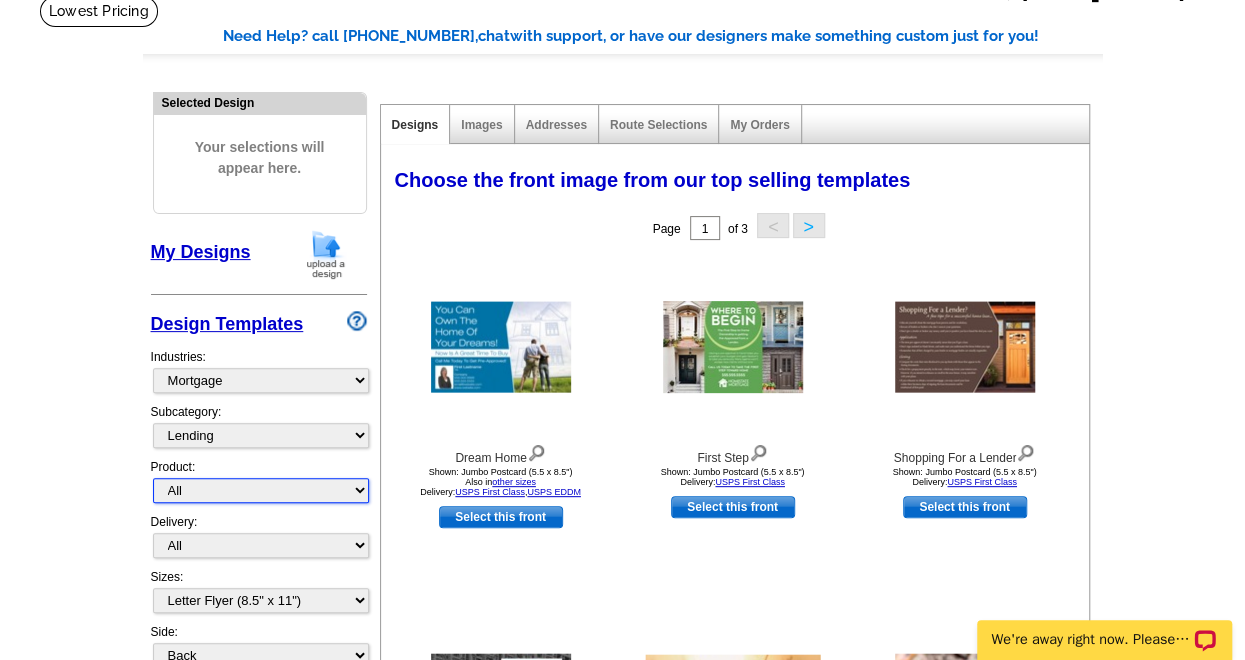 select on "2" 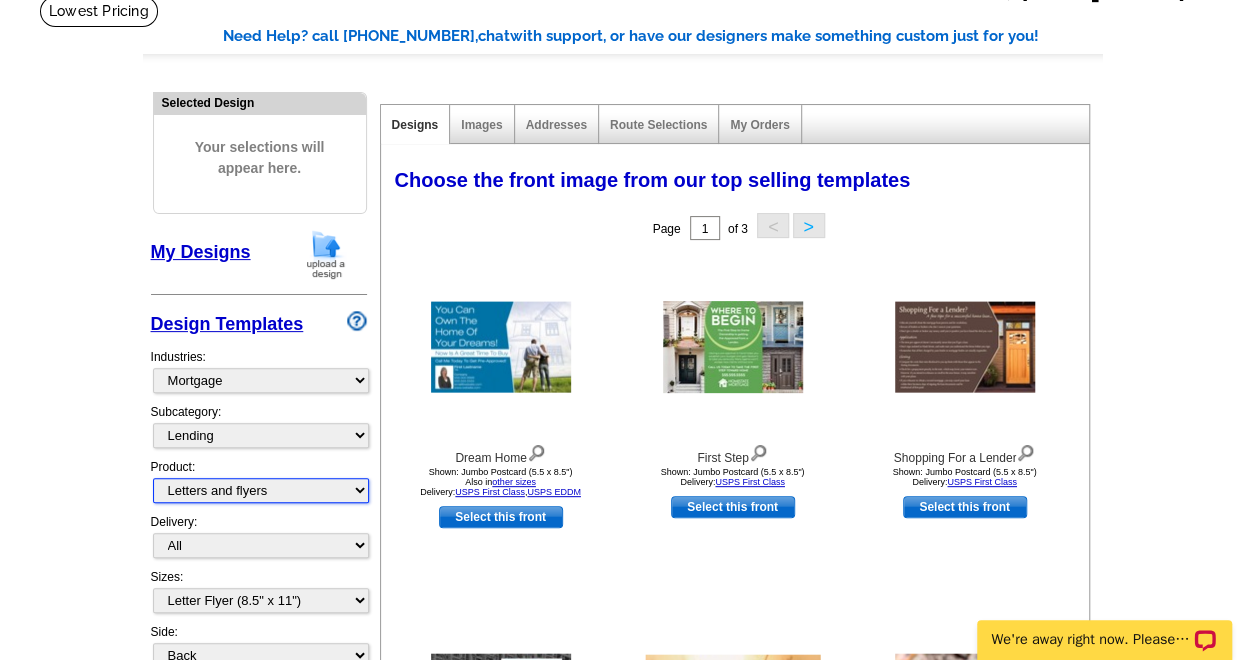 click on "All
Postcards
Letters and flyers
Business Cards
Door Hangers
Greeting Cards" at bounding box center [261, 490] 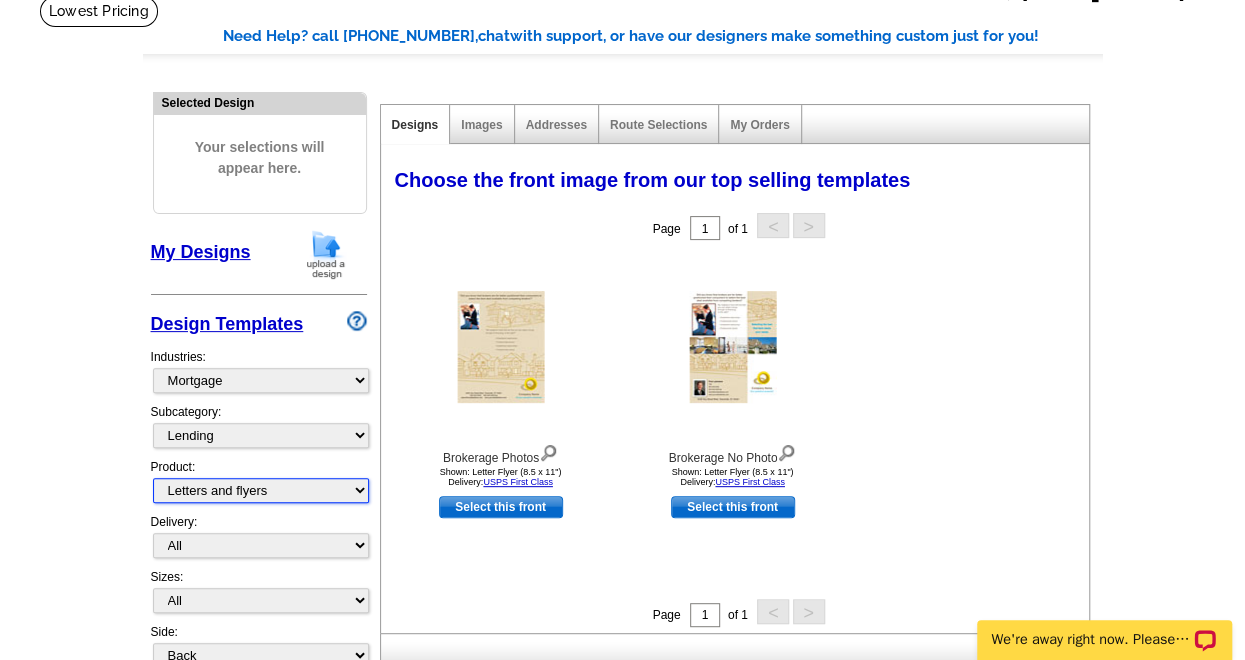 click on "All
Postcards
Letters and flyers
Business Cards
Door Hangers
Greeting Cards" at bounding box center (261, 490) 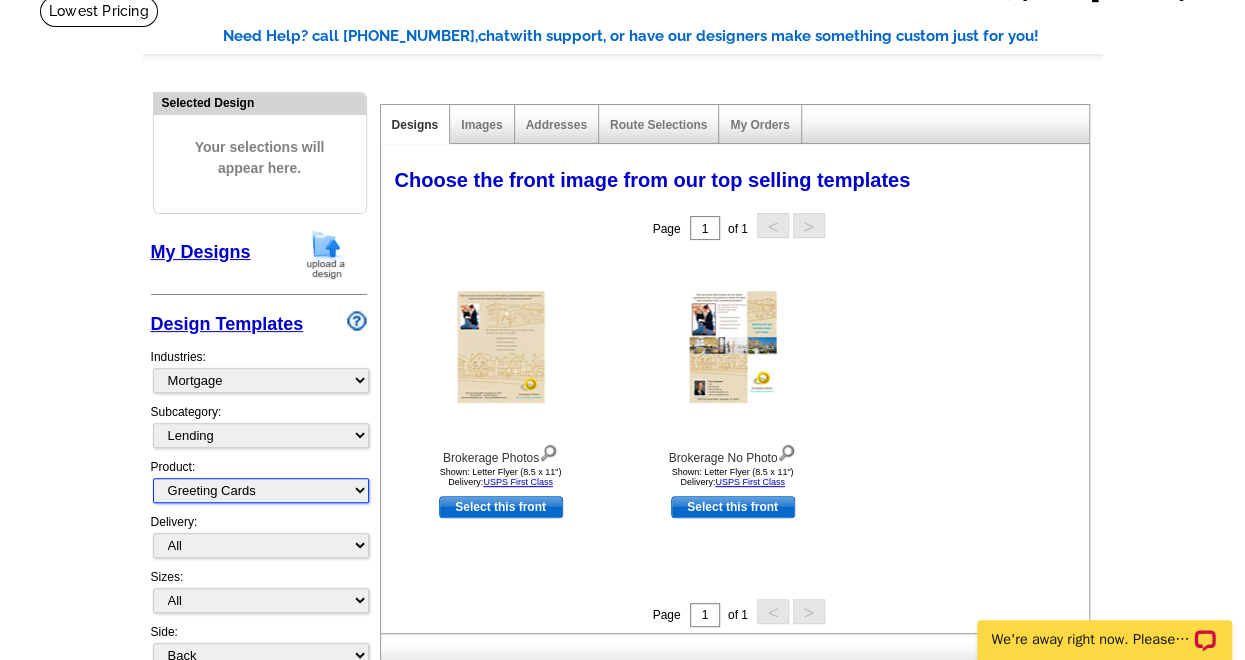 click on "All
Postcards
Letters and flyers
Business Cards
Door Hangers
Greeting Cards" at bounding box center [261, 490] 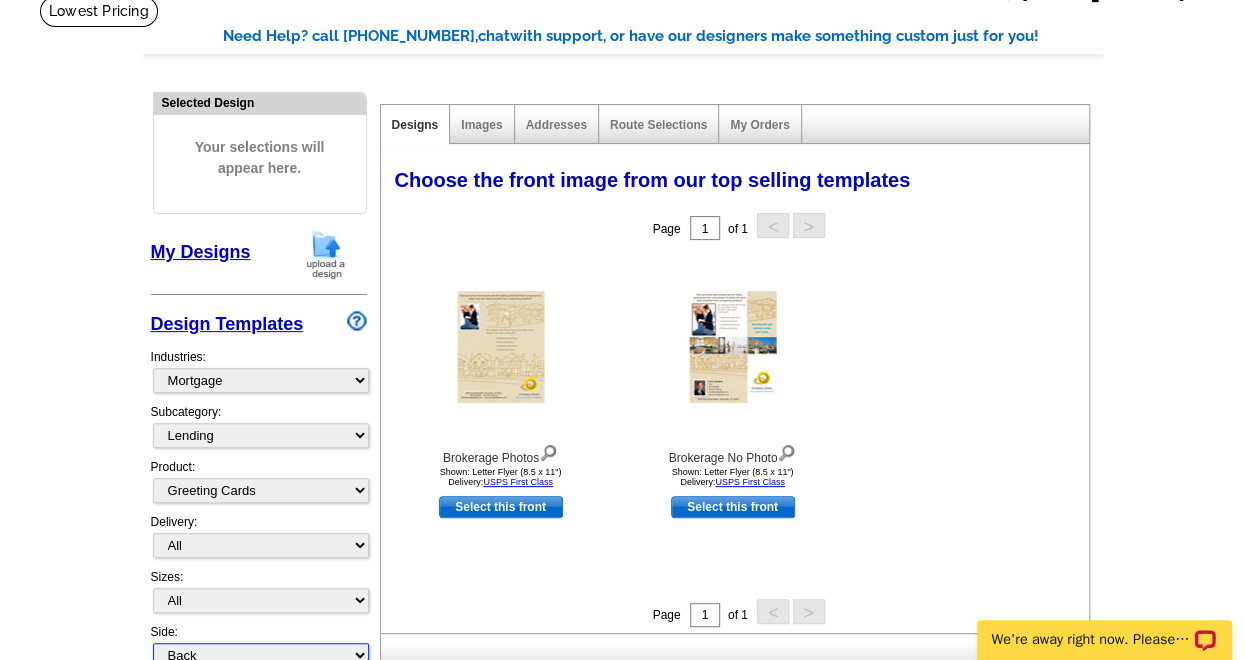 click on "Front Back" at bounding box center (261, 655) 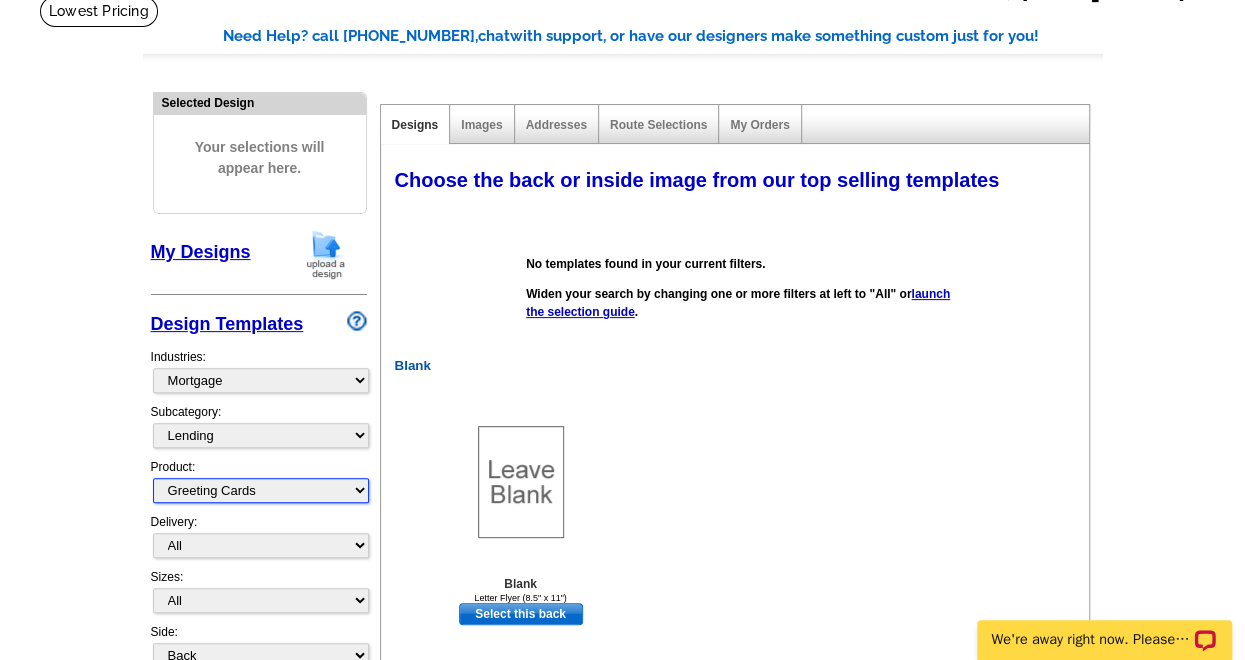 click on "All
Postcards
Letters and flyers
Business Cards
Door Hangers
Greeting Cards" at bounding box center [261, 490] 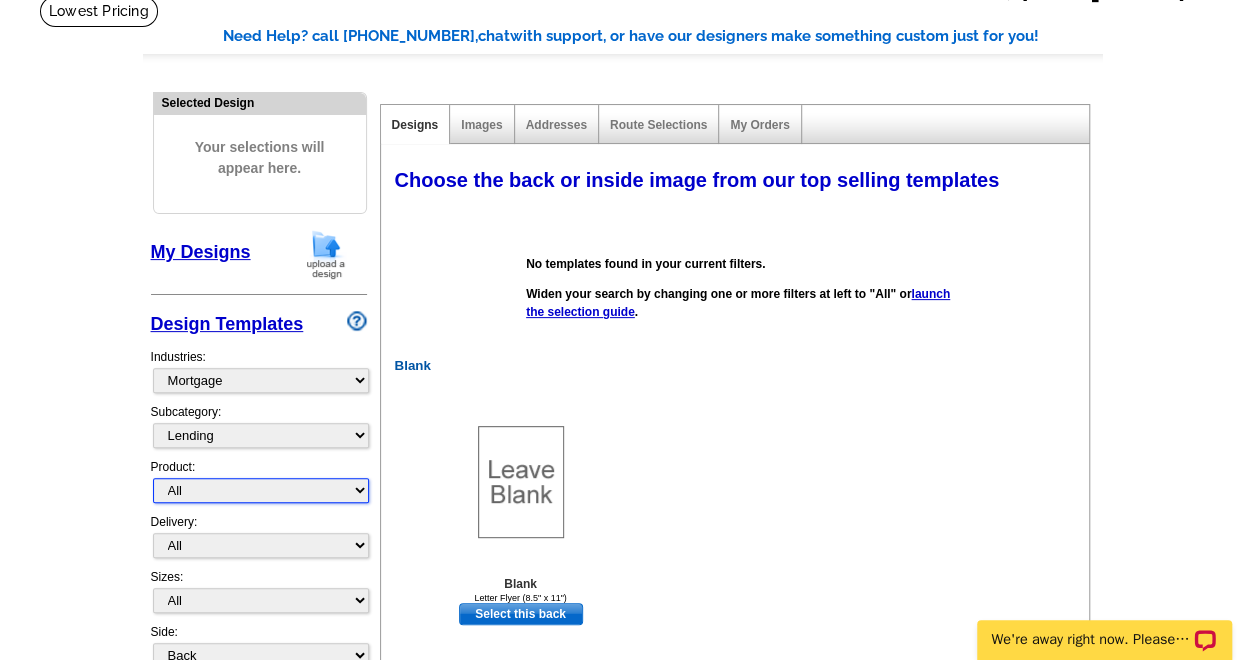 click on "All
Postcards
Letters and flyers
Business Cards
Door Hangers
Greeting Cards" at bounding box center (261, 490) 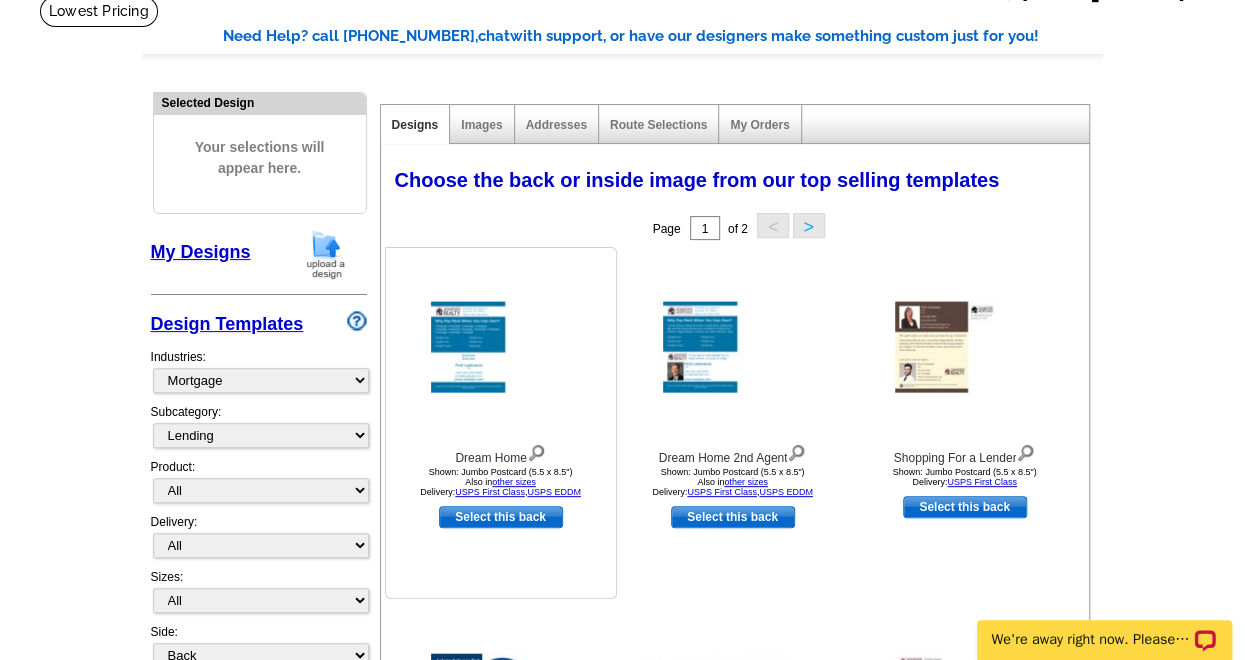 click at bounding box center (501, 347) 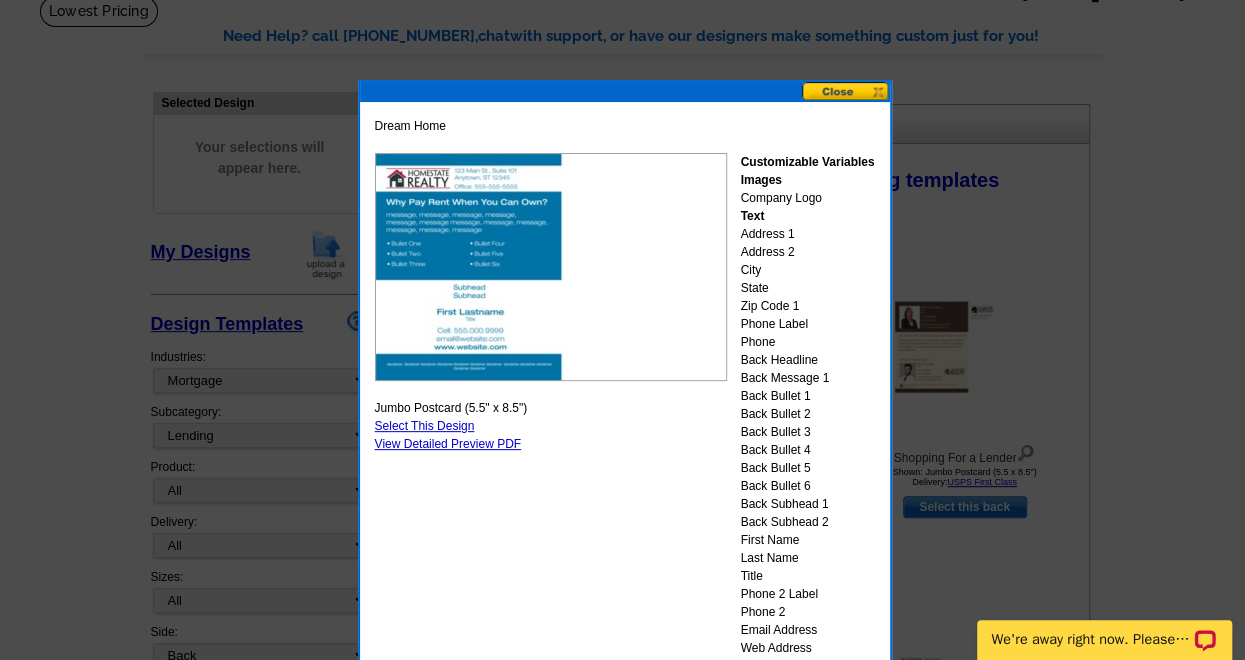 click on "Select This Design" at bounding box center [425, 426] 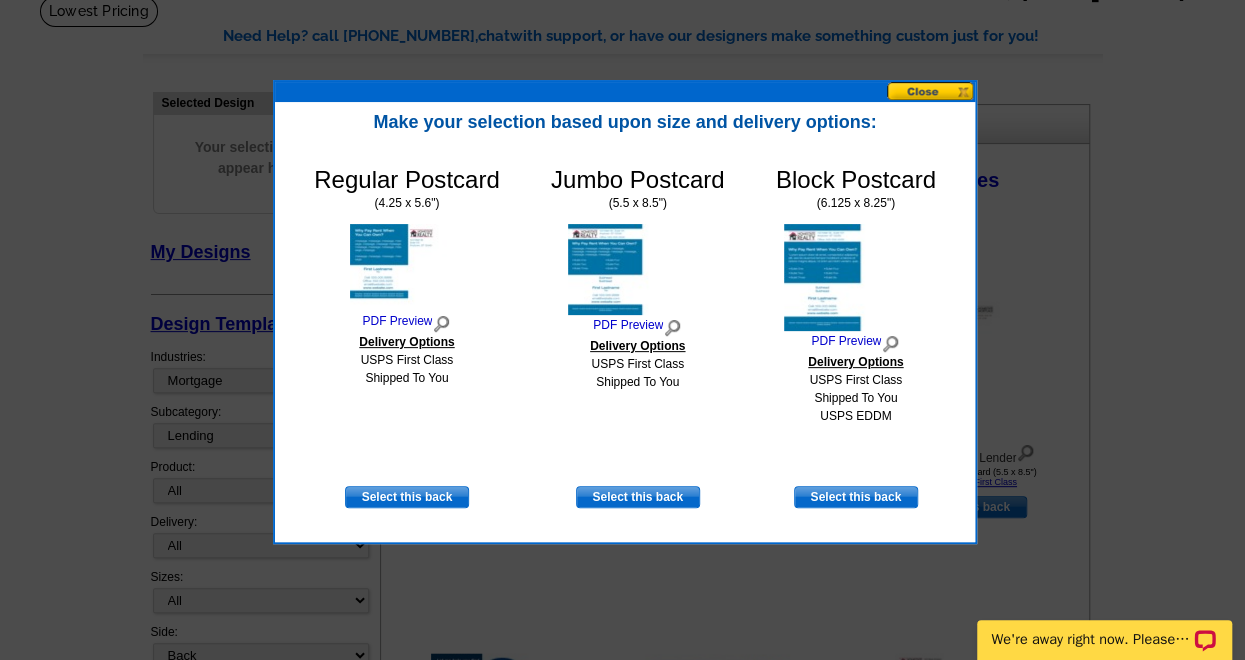 click at bounding box center (931, 91) 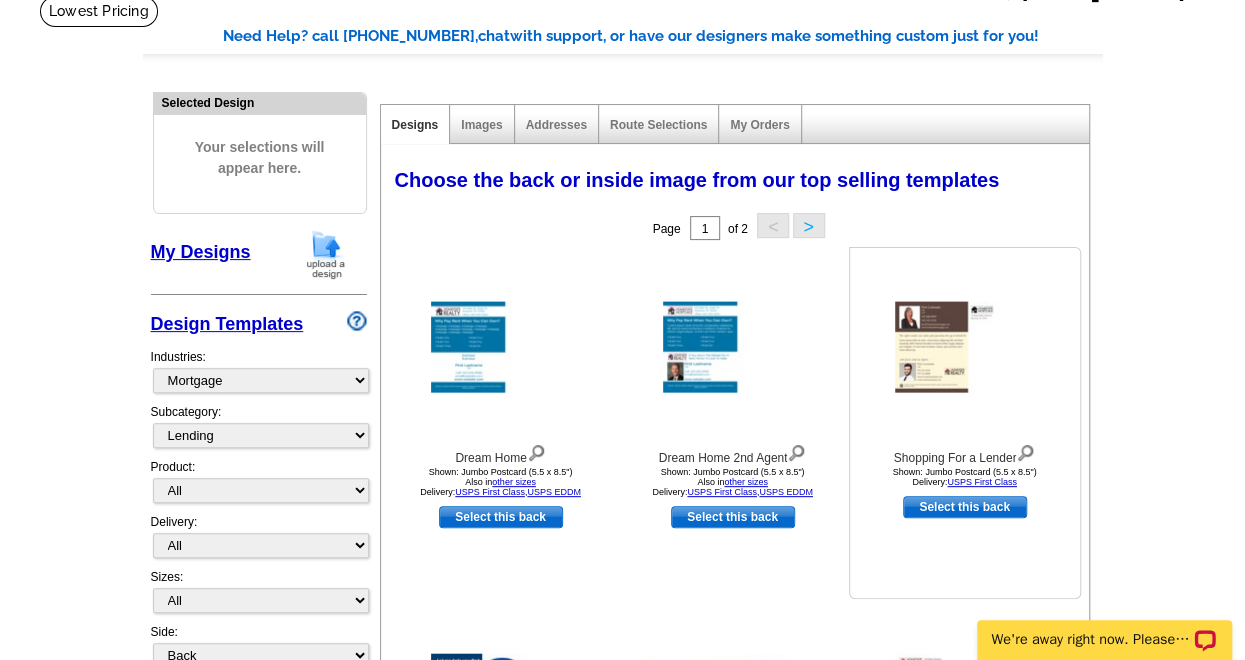 click at bounding box center [965, 347] 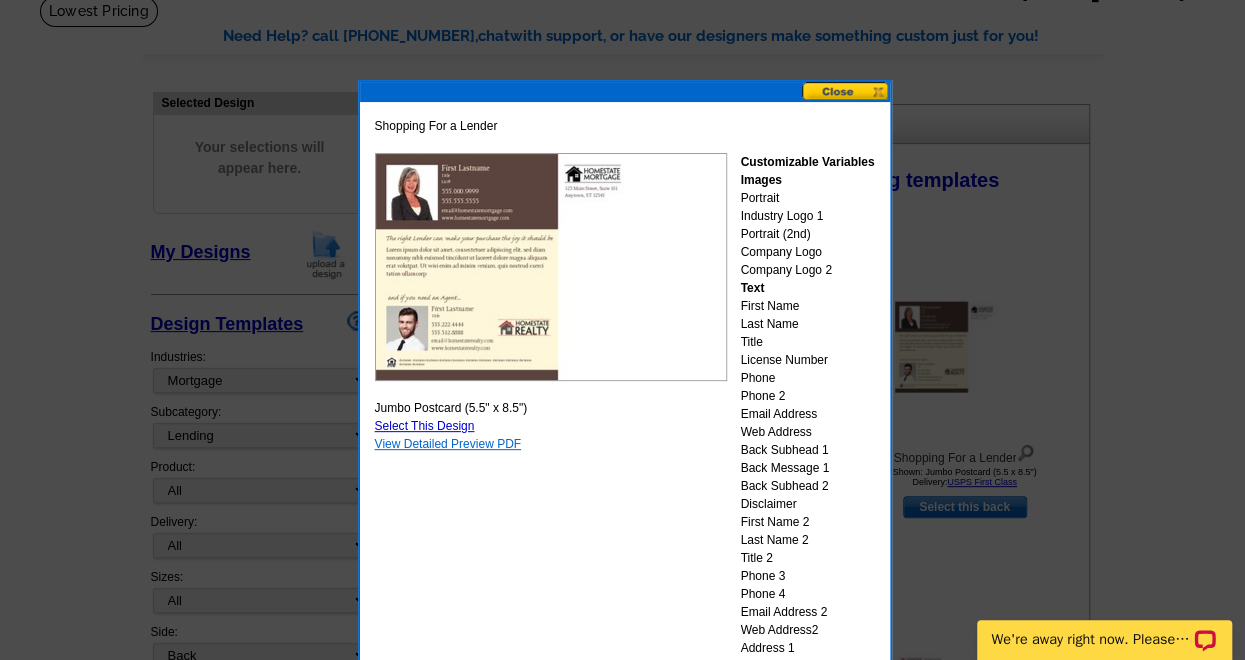 click on "View Detailed Preview PDF" at bounding box center [448, 444] 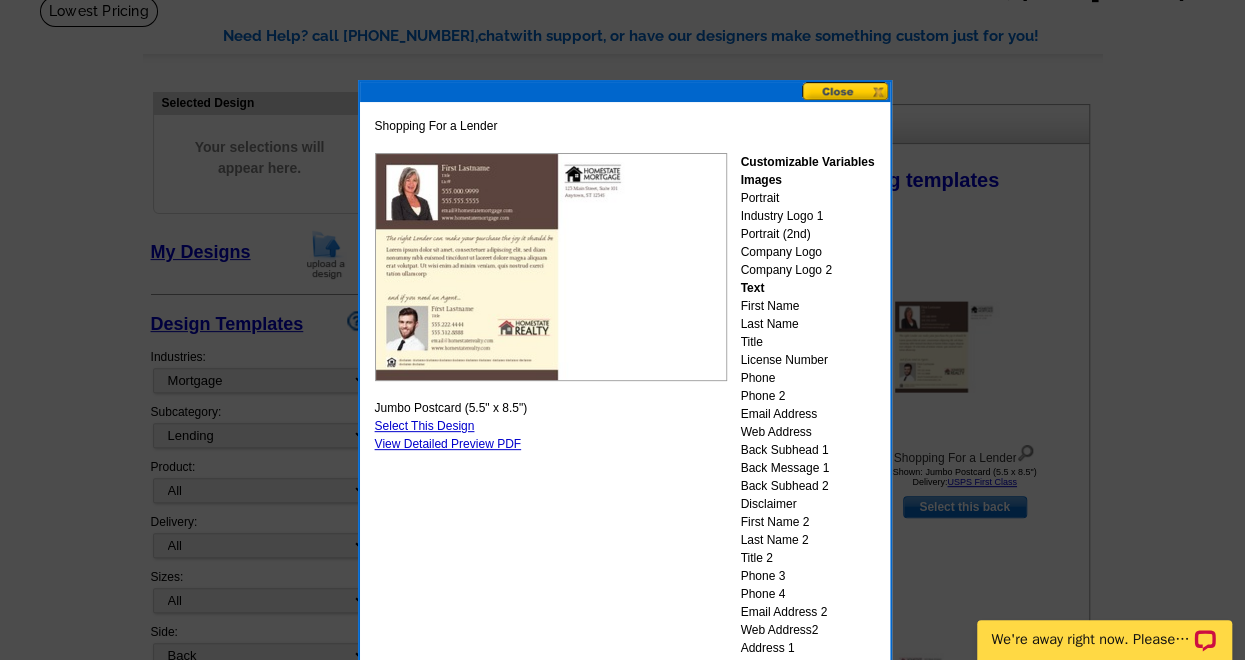 click on "Select This Design" at bounding box center (425, 426) 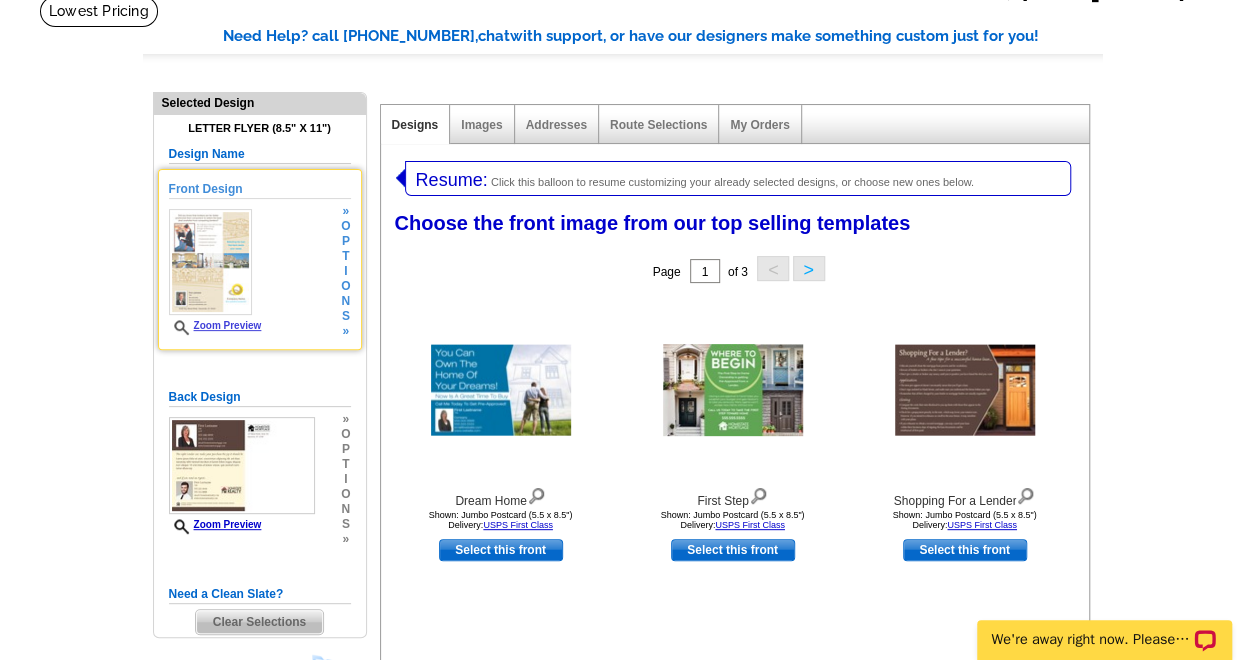 click on "Zoom Preview" at bounding box center (215, 272) 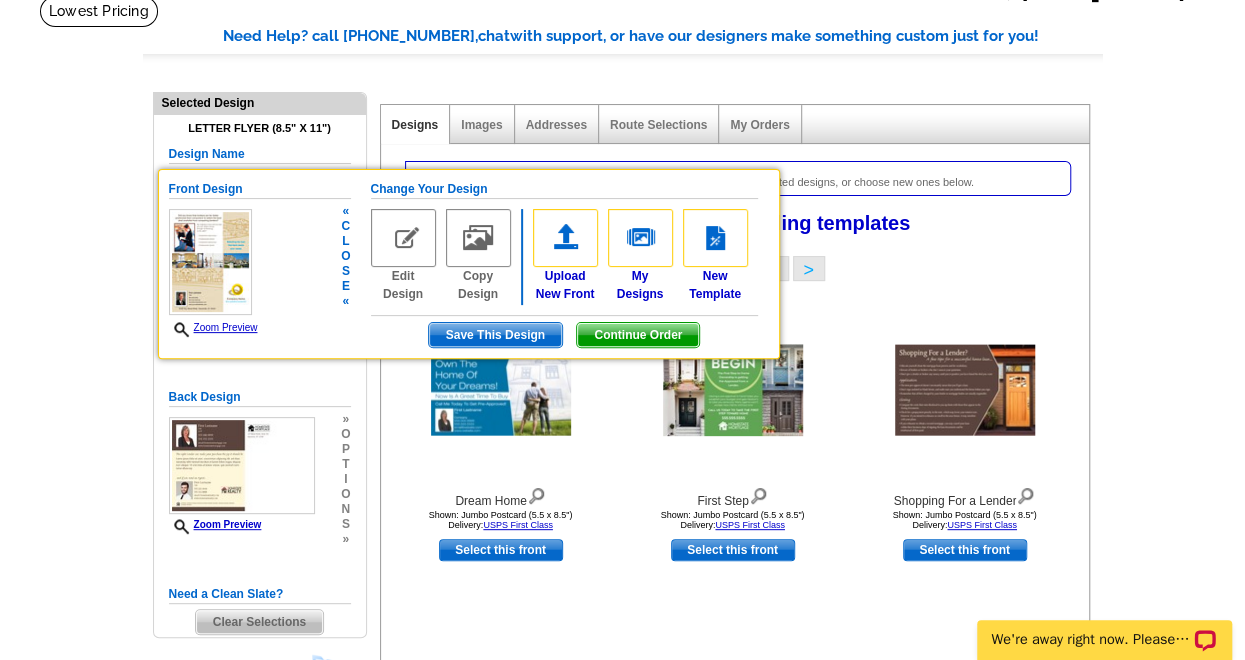 click at bounding box center (403, 238) 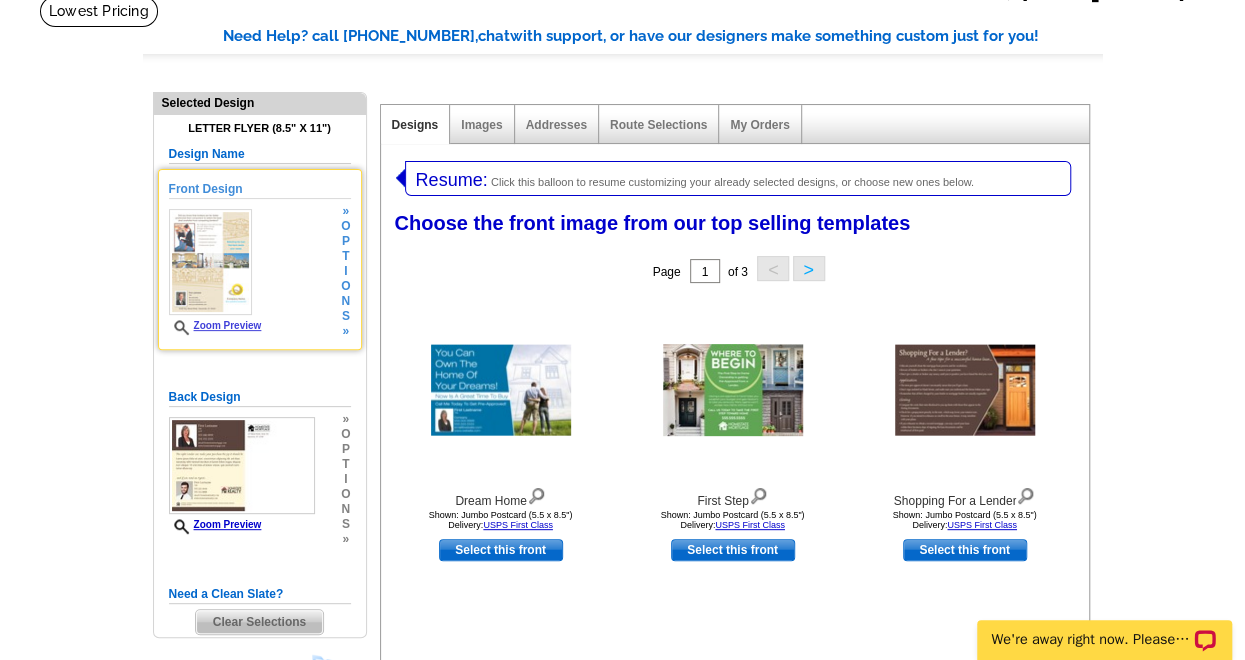 click on "Zoom Preview" at bounding box center [215, 272] 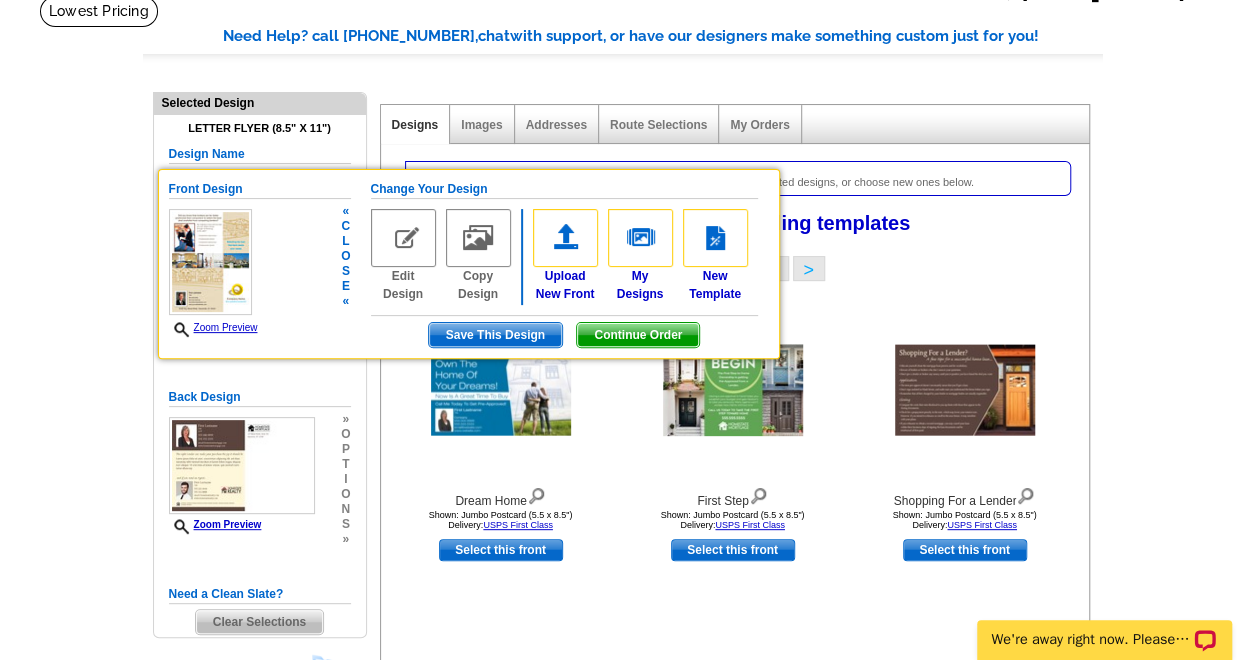 click at bounding box center [403, 238] 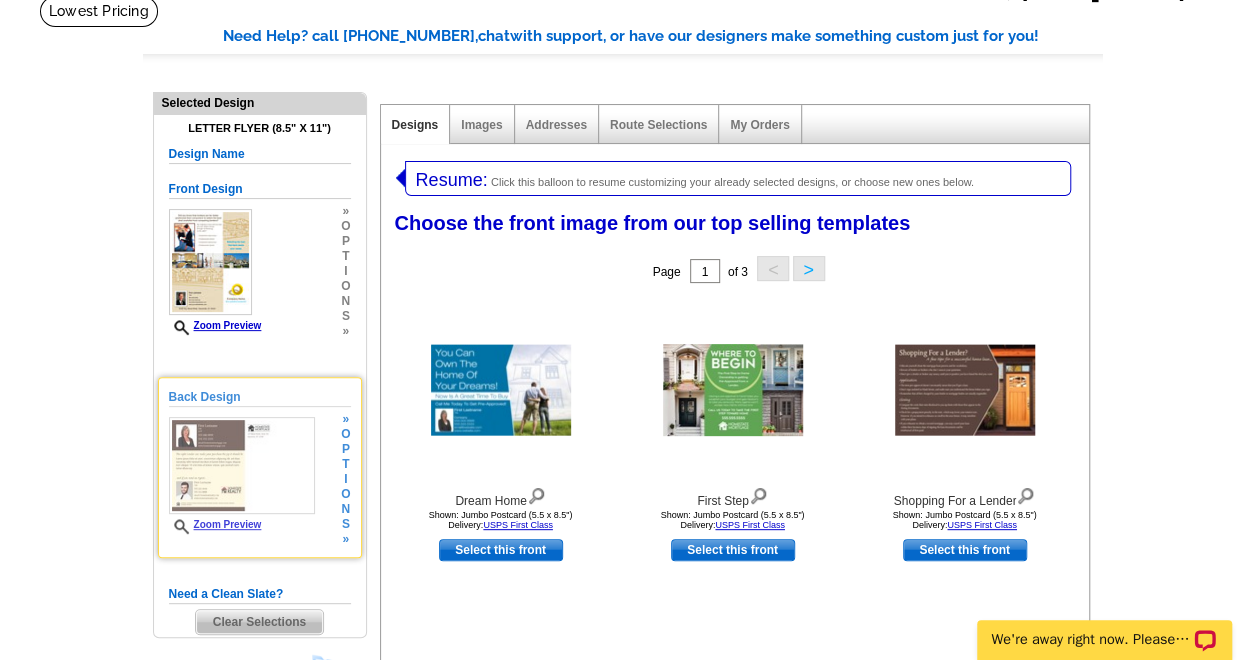 click at bounding box center (242, 465) 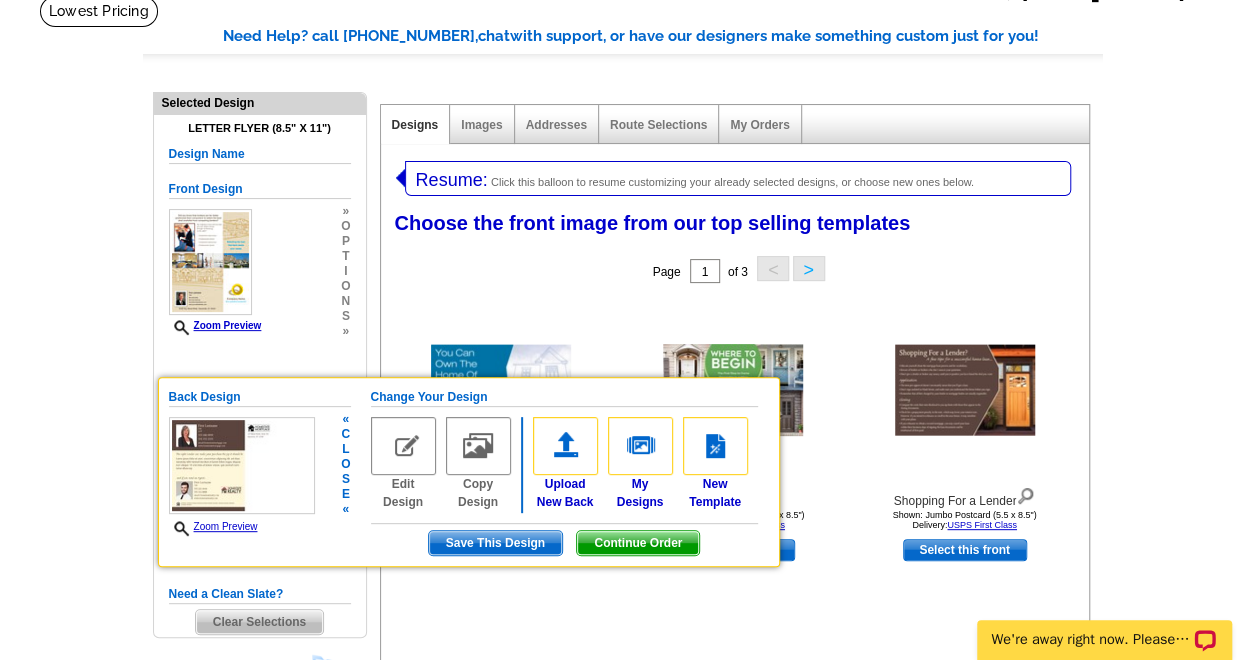 click on "Edit Design" at bounding box center [403, 464] 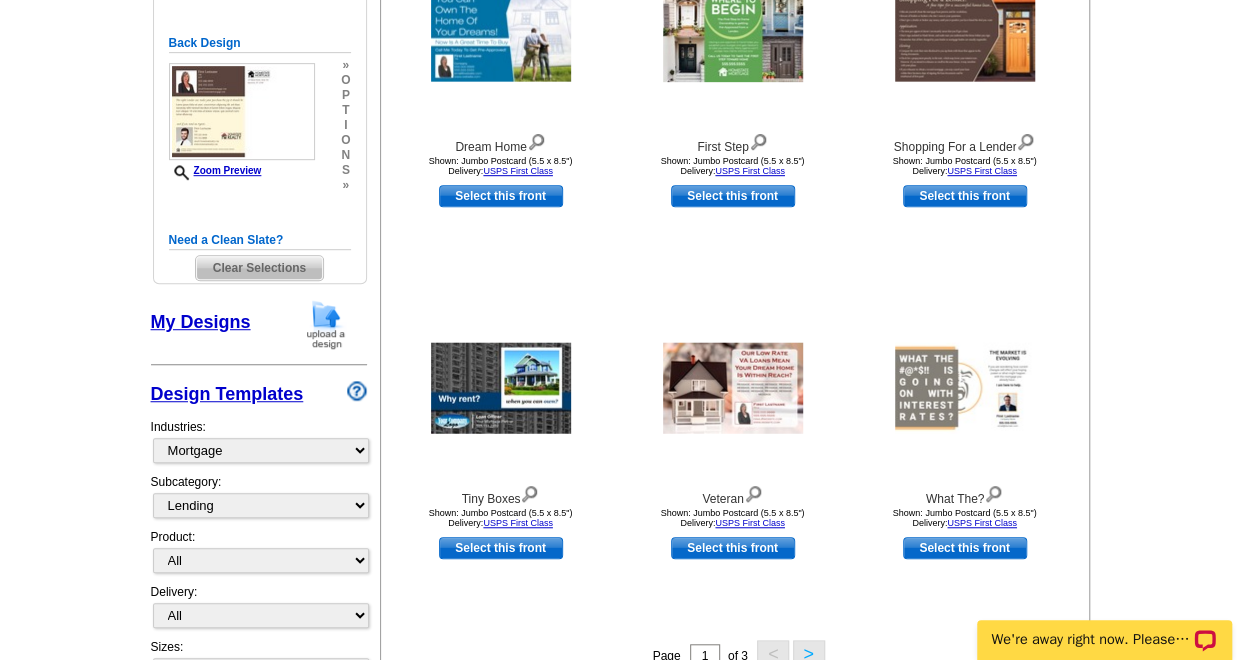 scroll, scrollTop: 393, scrollLeft: 0, axis: vertical 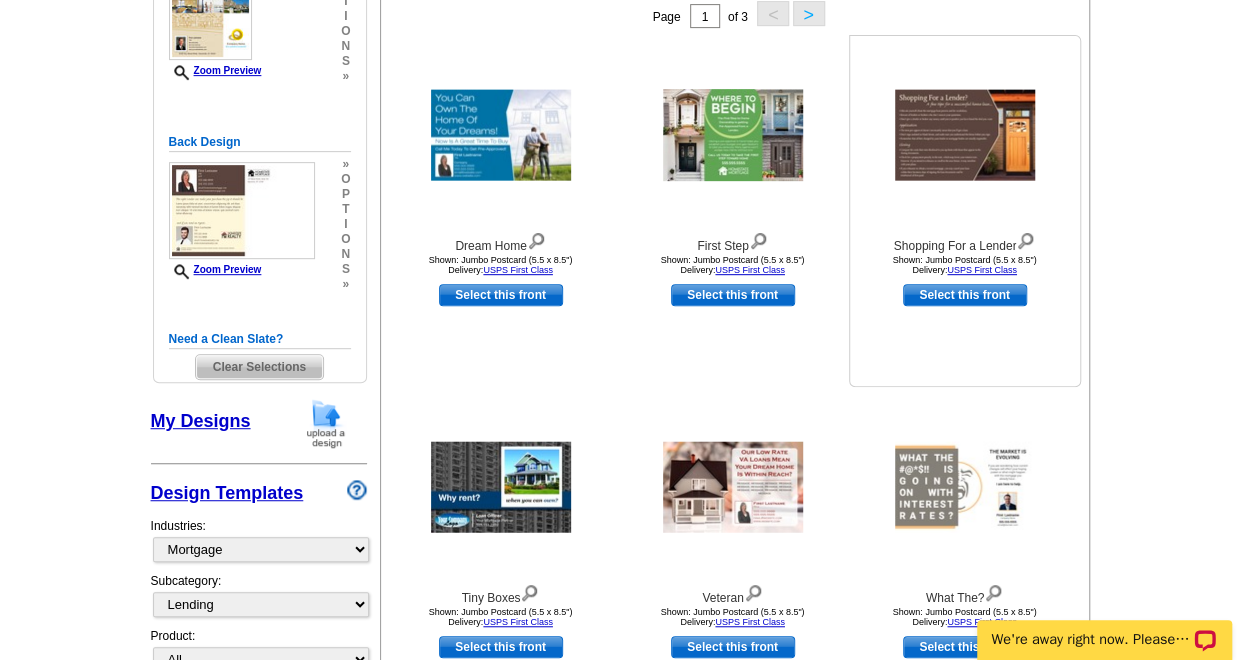 click at bounding box center [965, 135] 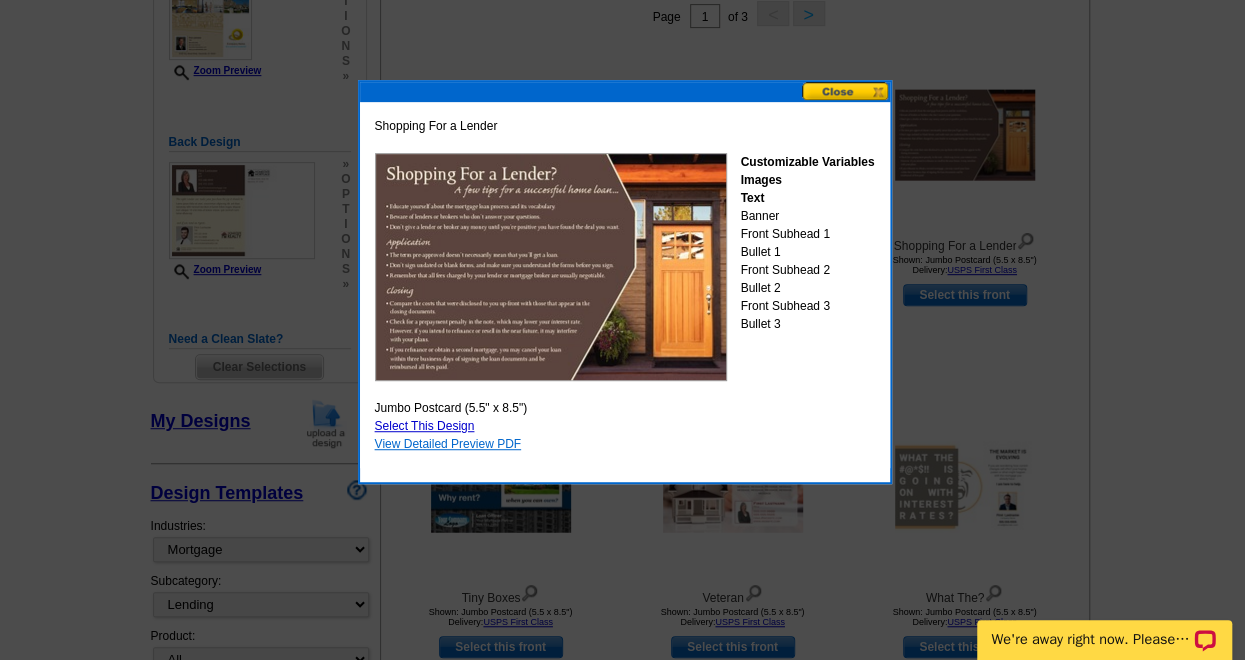 click on "View Detailed Preview PDF" at bounding box center [448, 444] 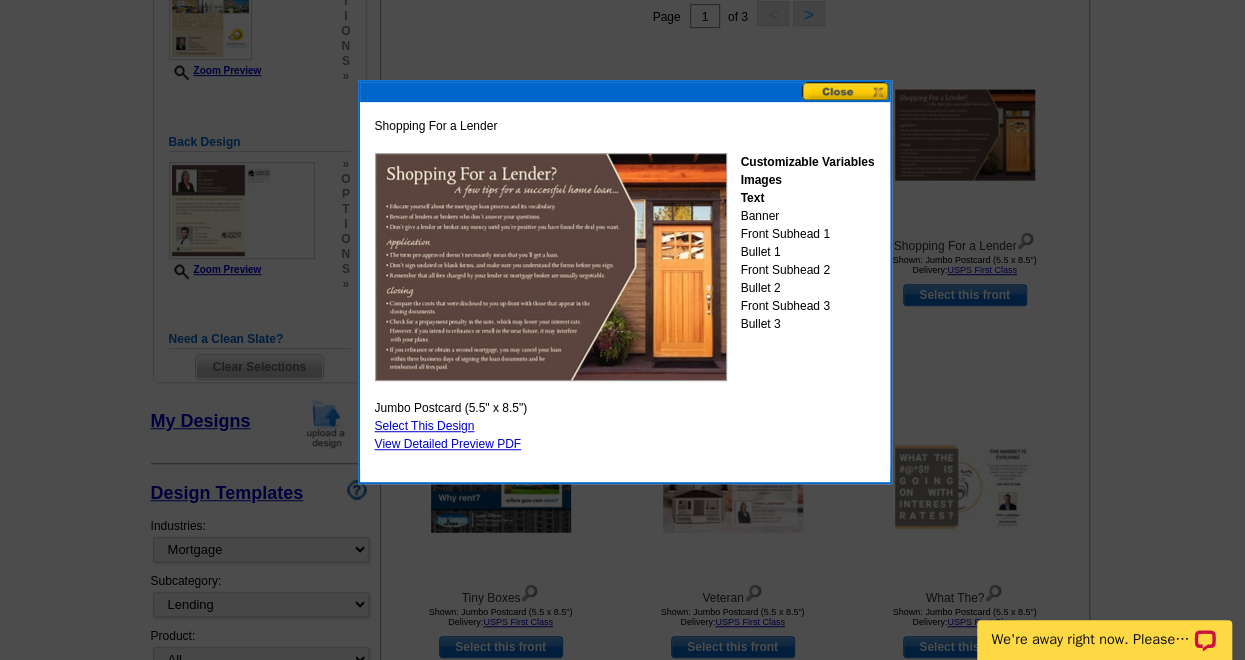 click at bounding box center [846, 91] 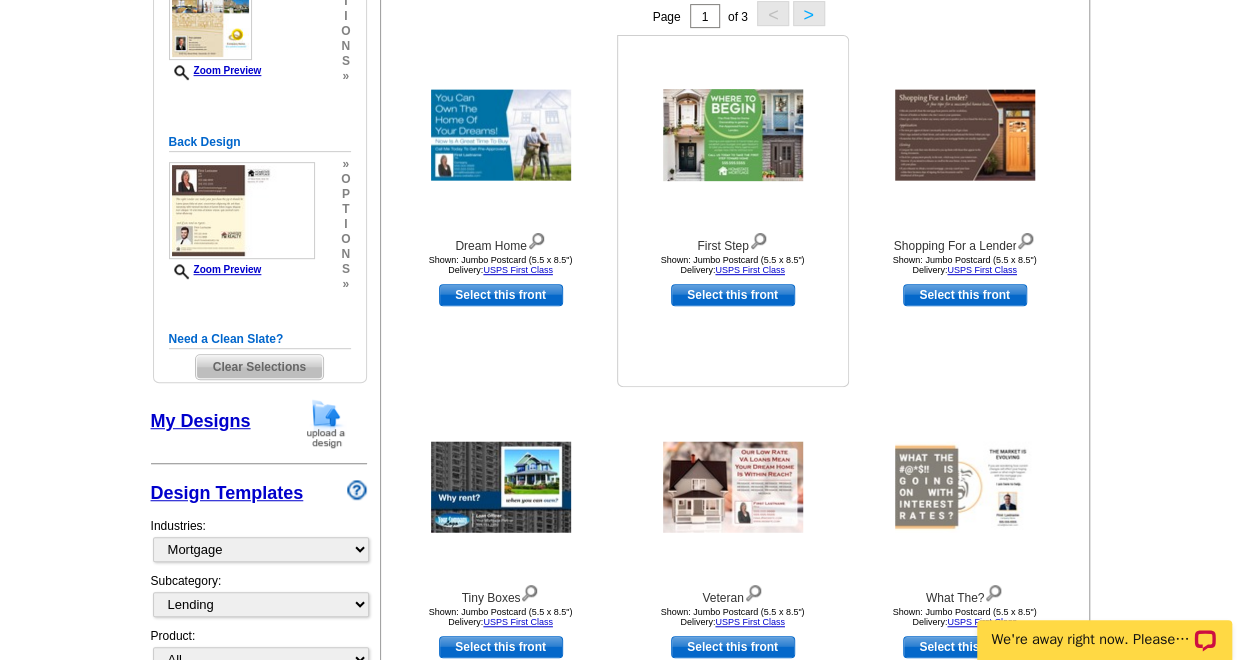 click at bounding box center [733, 135] 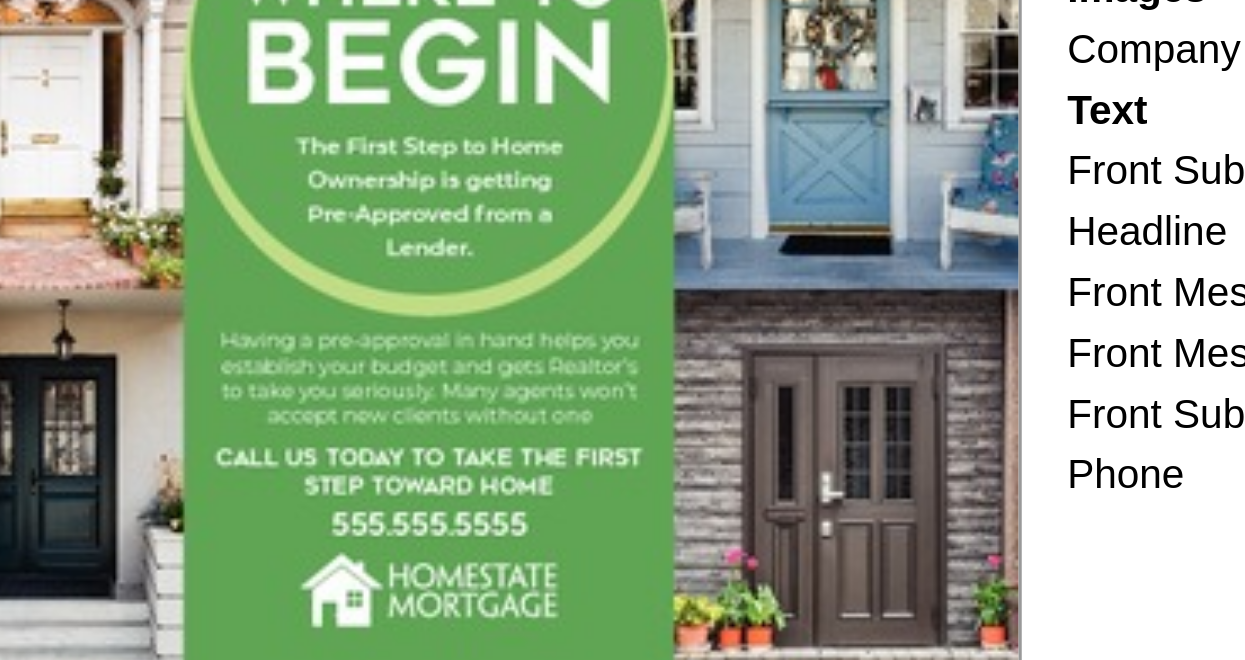 scroll, scrollTop: 393, scrollLeft: 0, axis: vertical 